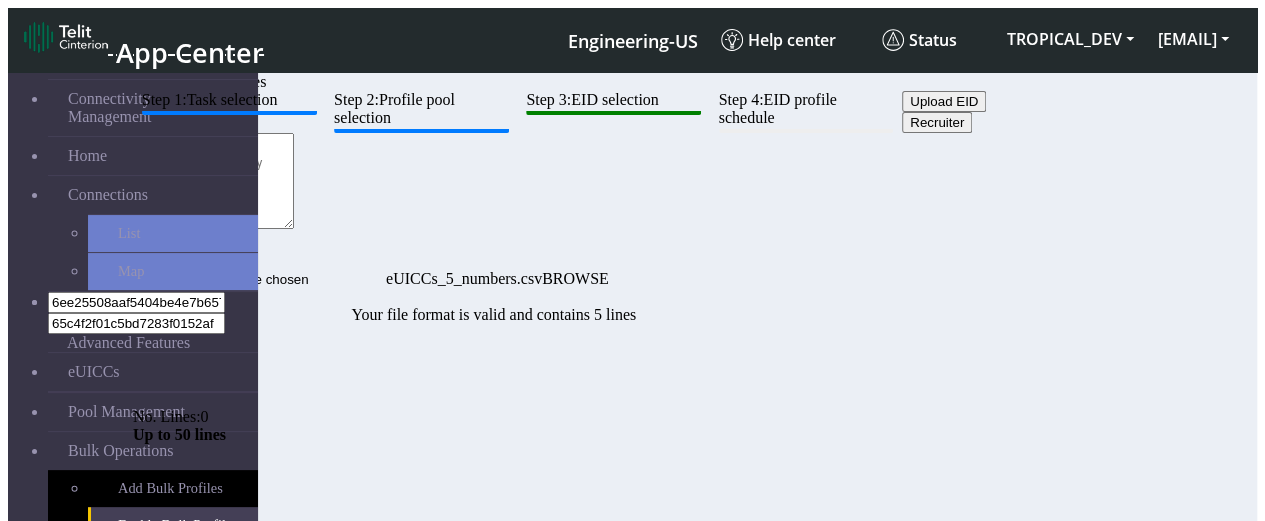scroll, scrollTop: 108, scrollLeft: 0, axis: vertical 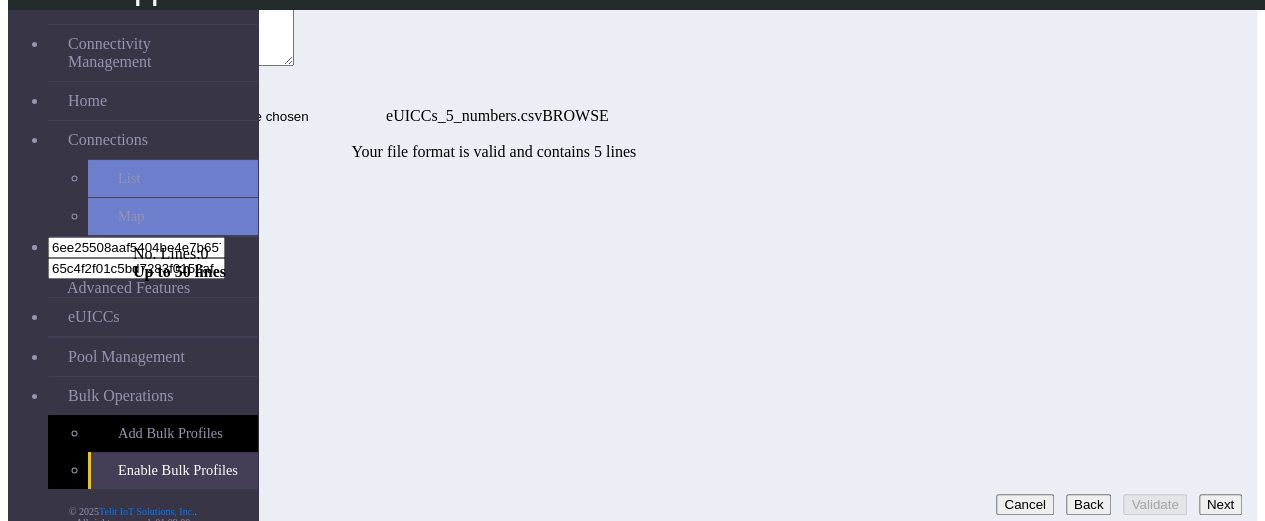 click on "Next" at bounding box center (1220, 504) 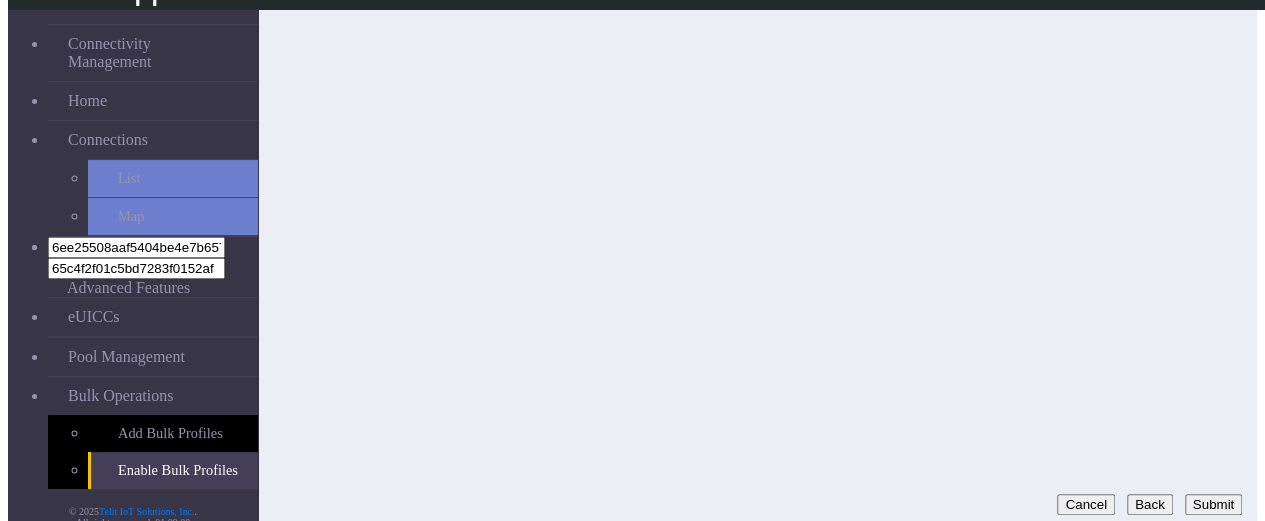 click on "Back" 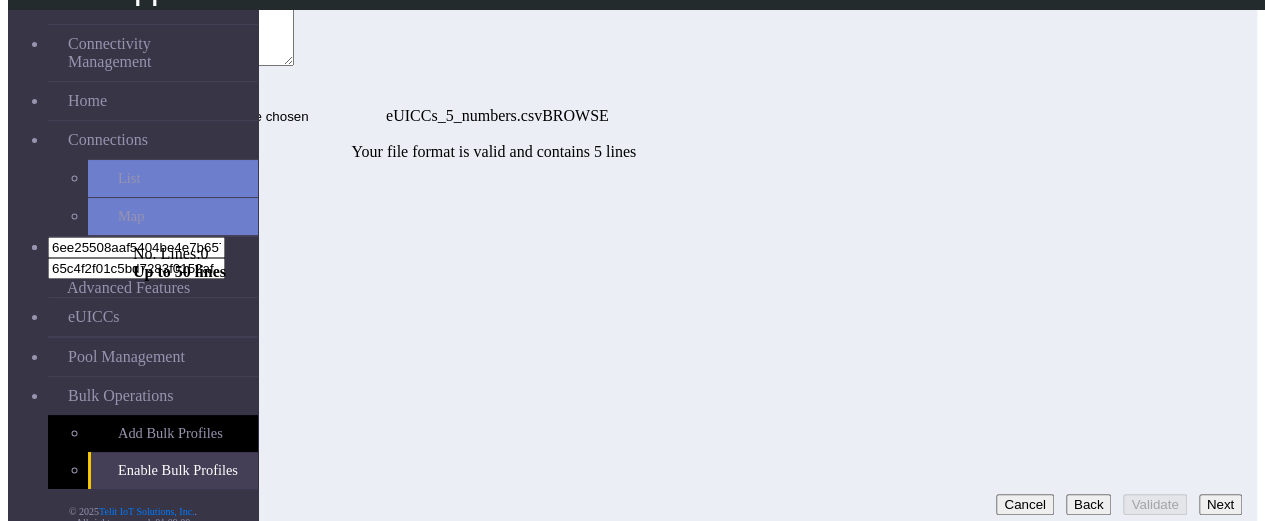 click on "Recruiter" at bounding box center [937, -41] 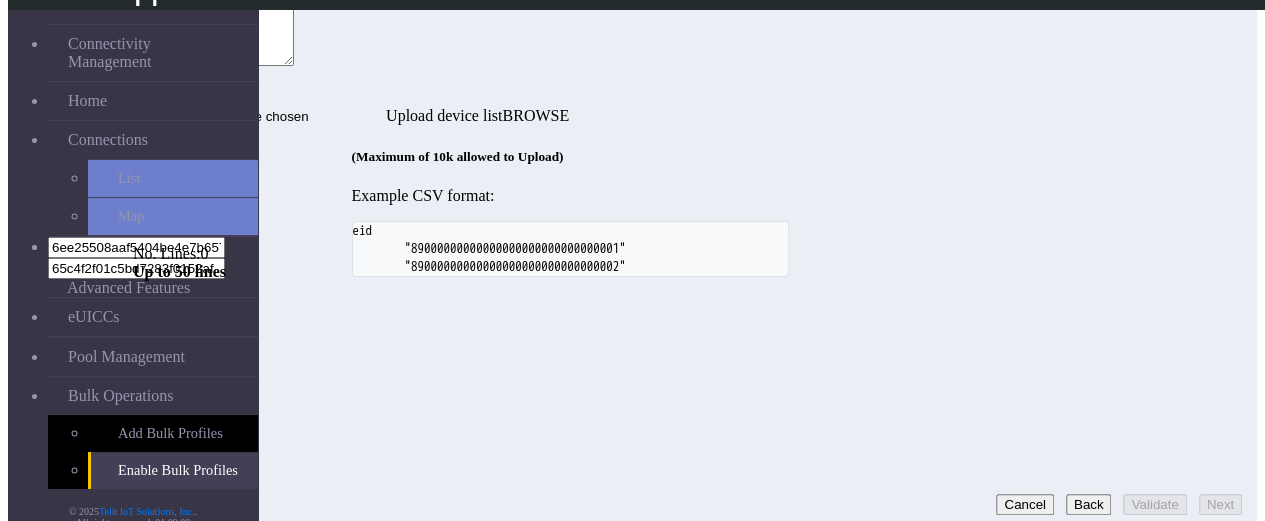 click at bounding box center (213, 18) 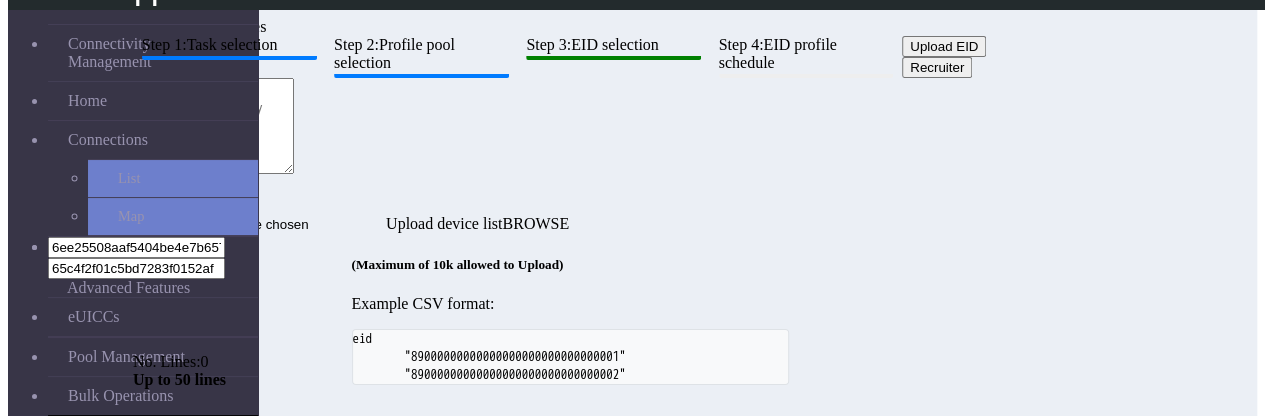 scroll, scrollTop: 46, scrollLeft: 0, axis: vertical 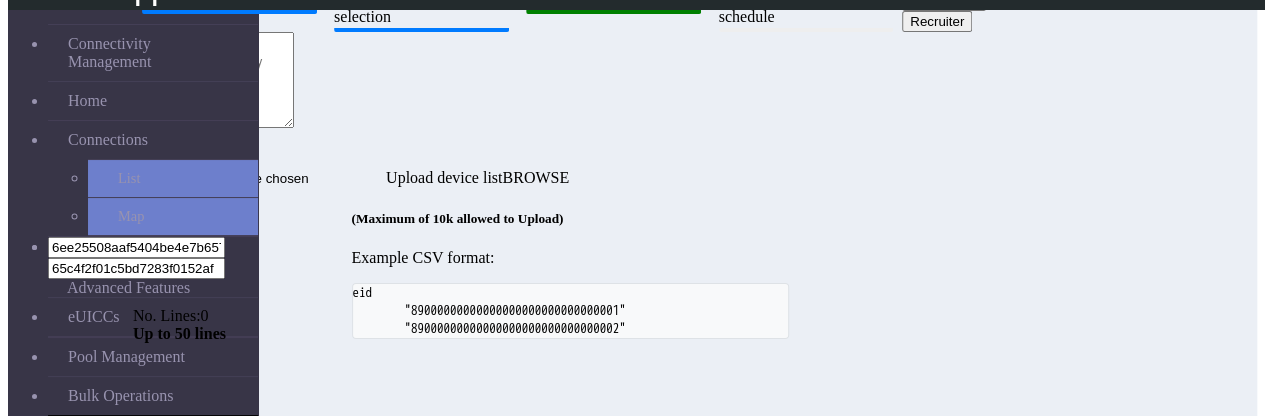 click on "Step 1:  Task selection  Step 2:  Profile pool selection  Step 3:  EID selection  Step 4:  EID profile schedule  Upload EID   Recruiter   No. Lines:  0   Up to 50 lines   Upload device list  (Maximum of 10k allowed to Upload) Example CSV format:         eid
"89000000000000000000000000000001"
"89000000000000000000000000000002"
Cancel   Back   Validate   Next" 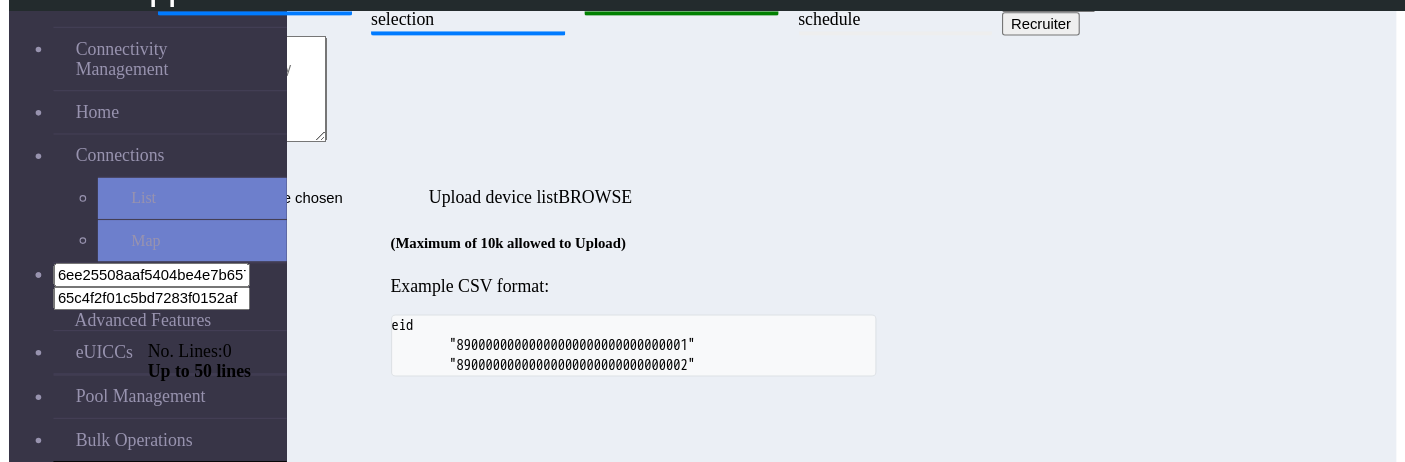 scroll, scrollTop: 45, scrollLeft: 0, axis: vertical 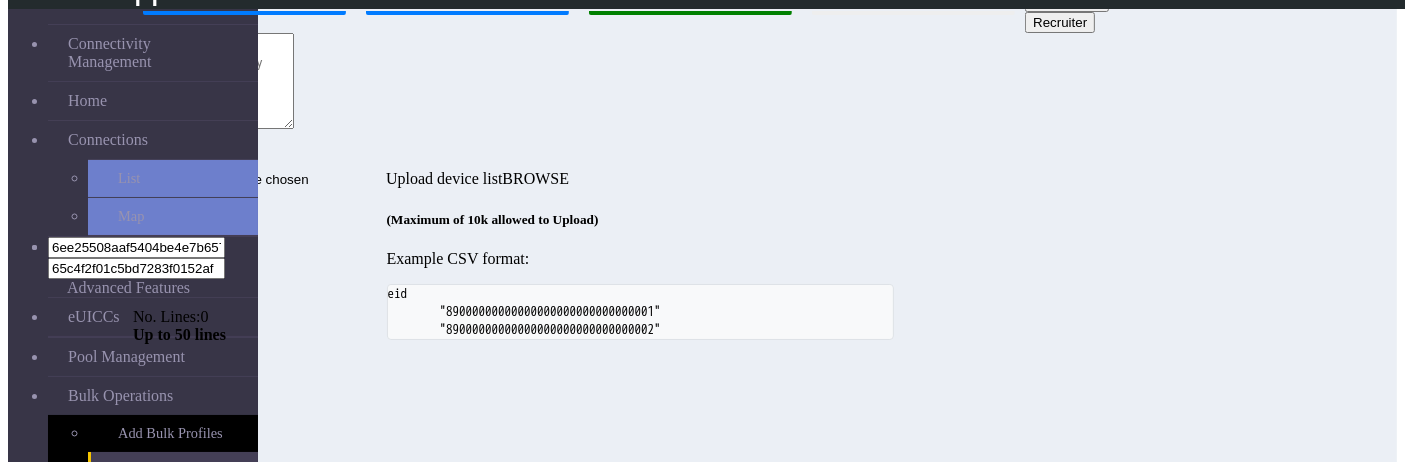 click on "Step 1:  Task selection  Step 2:  Profile pool selection  Step 3:  EID selection  Step 4:  EID profile schedule  Upload EID   Recruiter   No. Lines:  0   Up to 50 lines   Upload device list  (Maximum of 10k allowed to Upload) Example CSV format:         eid
"89000000000000000000000000000001"
"89000000000000000000000000000002"
Cancel   Back   Validate   Next" 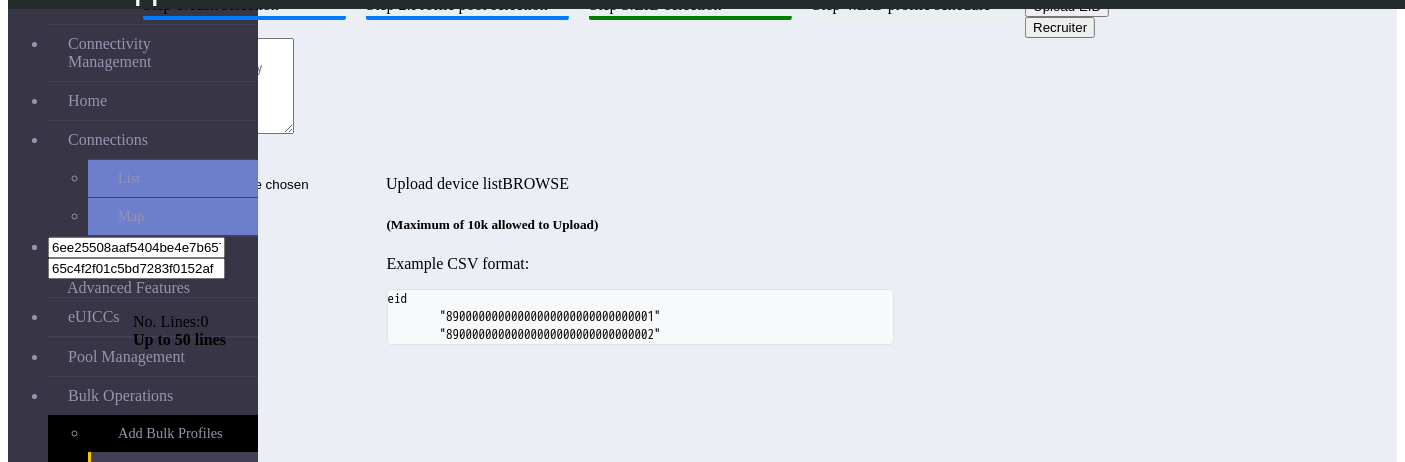 scroll, scrollTop: 40, scrollLeft: 0, axis: vertical 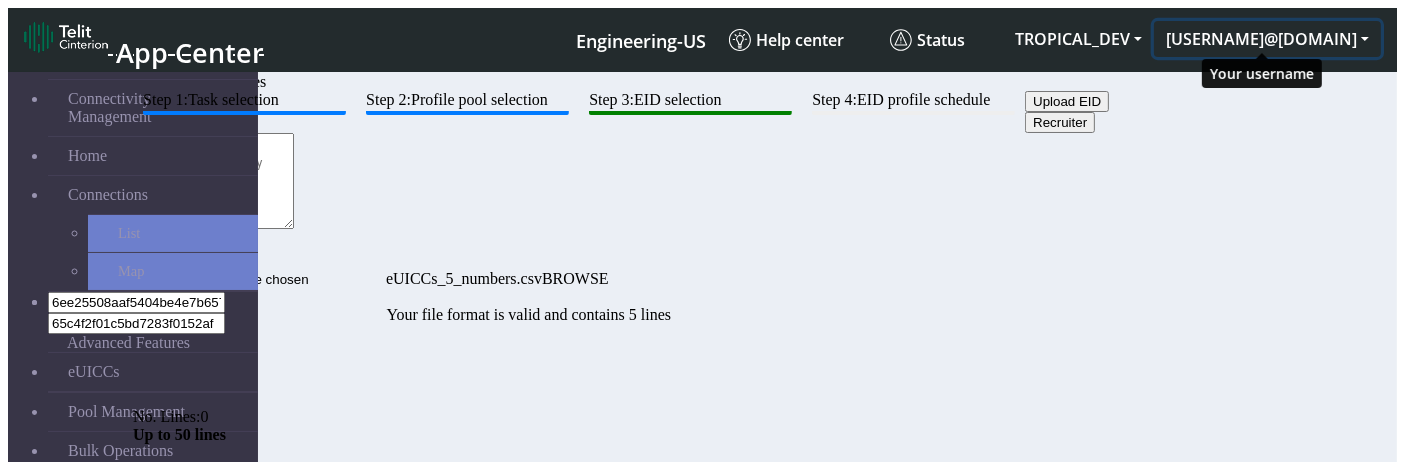 click on "[USERNAME]@[DOMAIN]" at bounding box center (1267, 39) 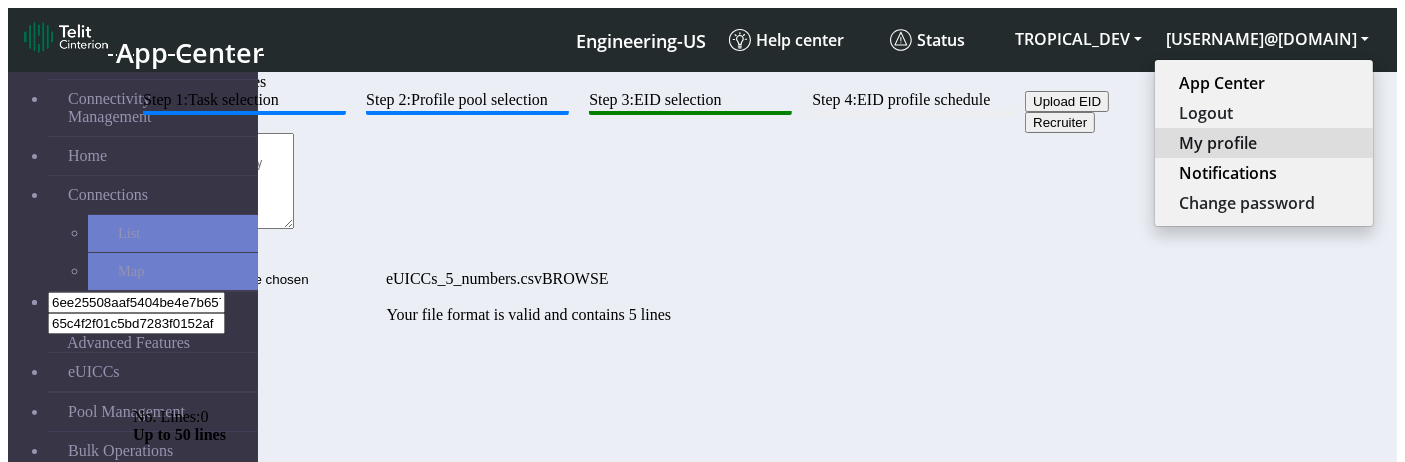 click on "My profile" at bounding box center (1264, 143) 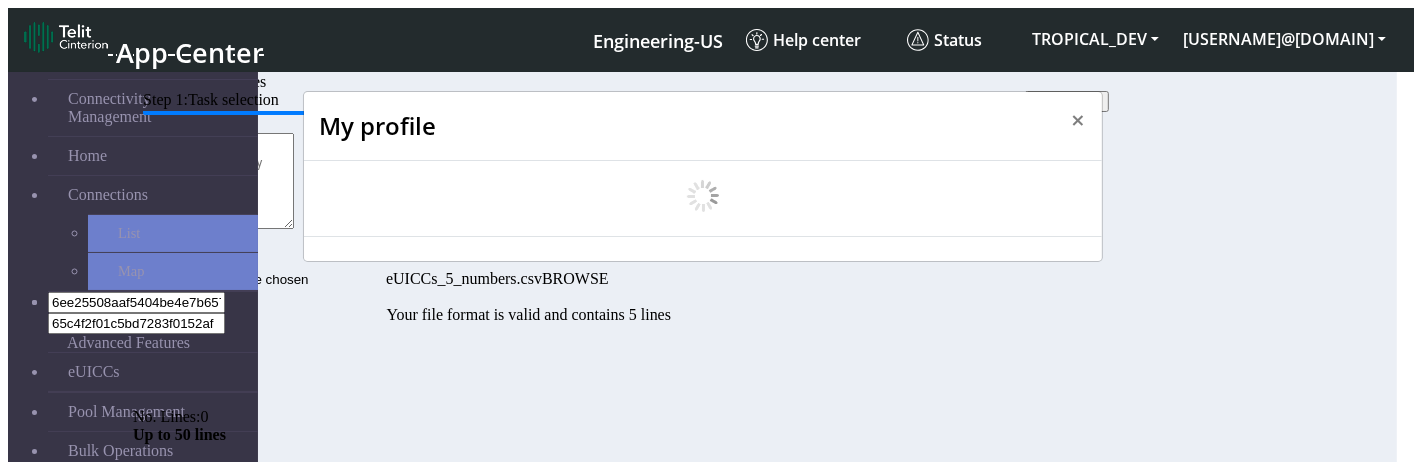 scroll, scrollTop: 6, scrollLeft: 0, axis: vertical 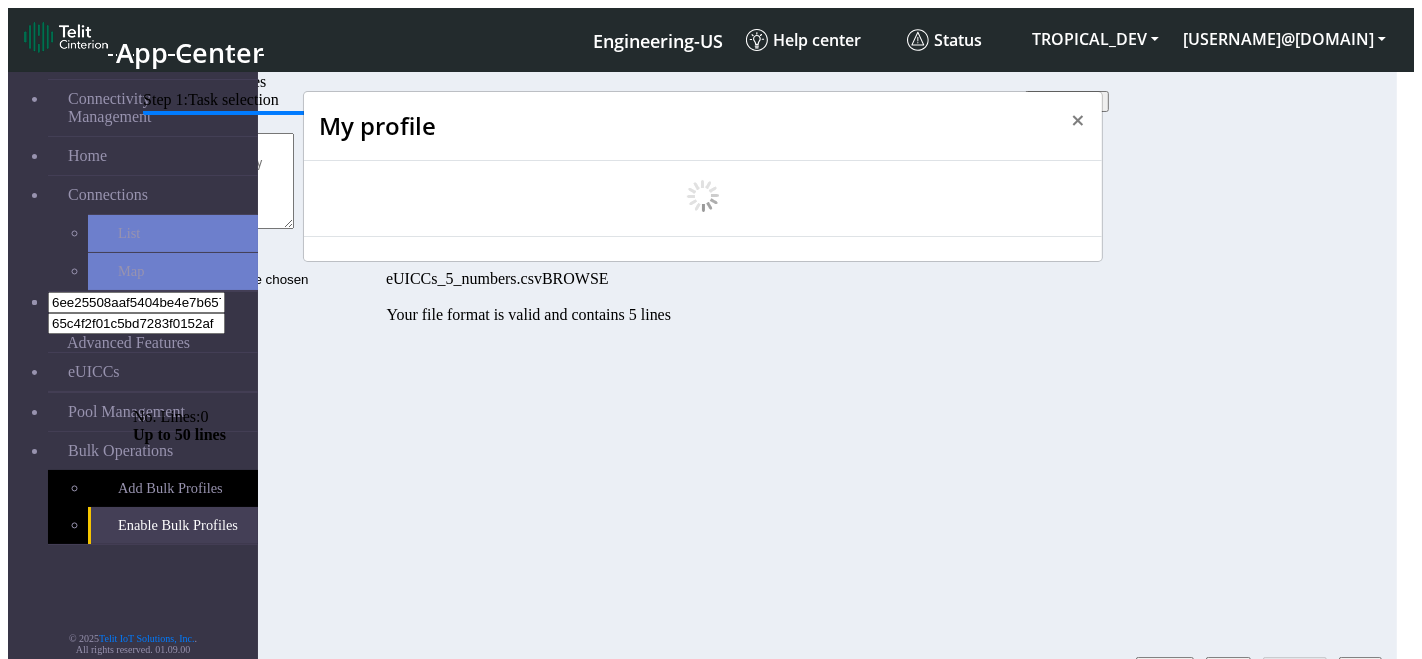 select on "en_US" 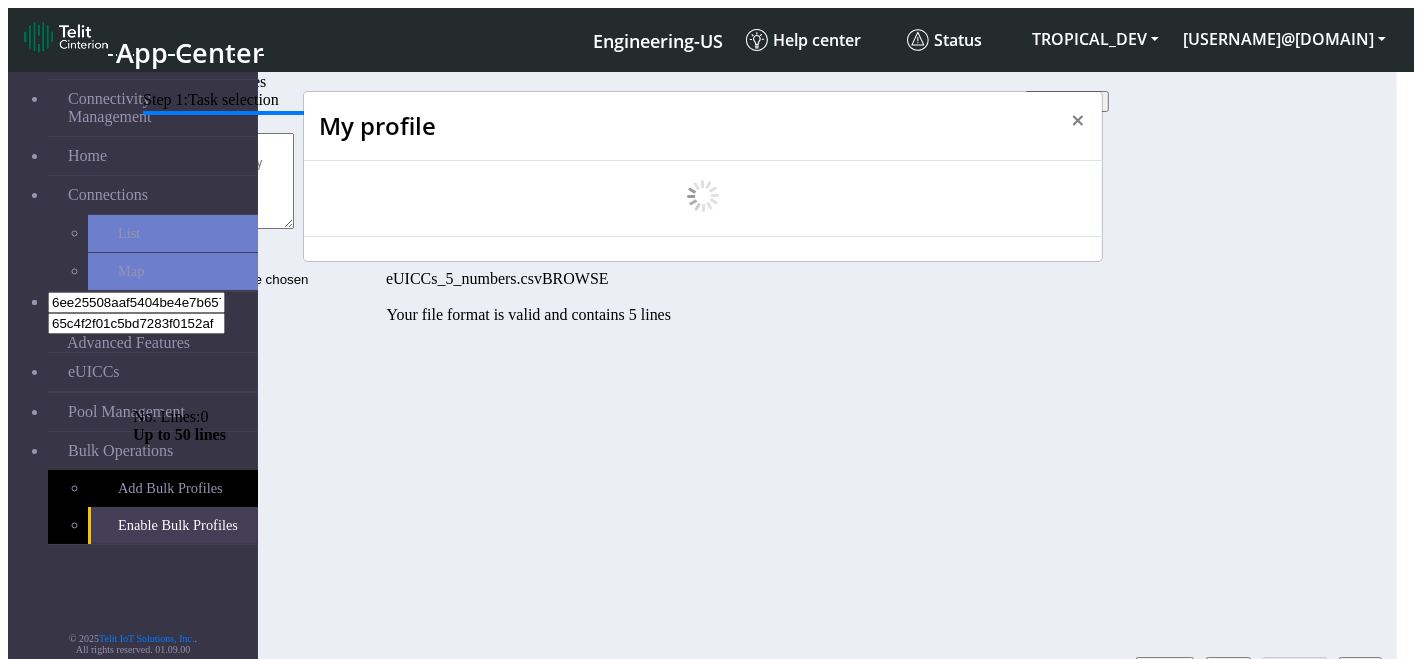 select on "5ea0823b1c5bd764010b9e0c" 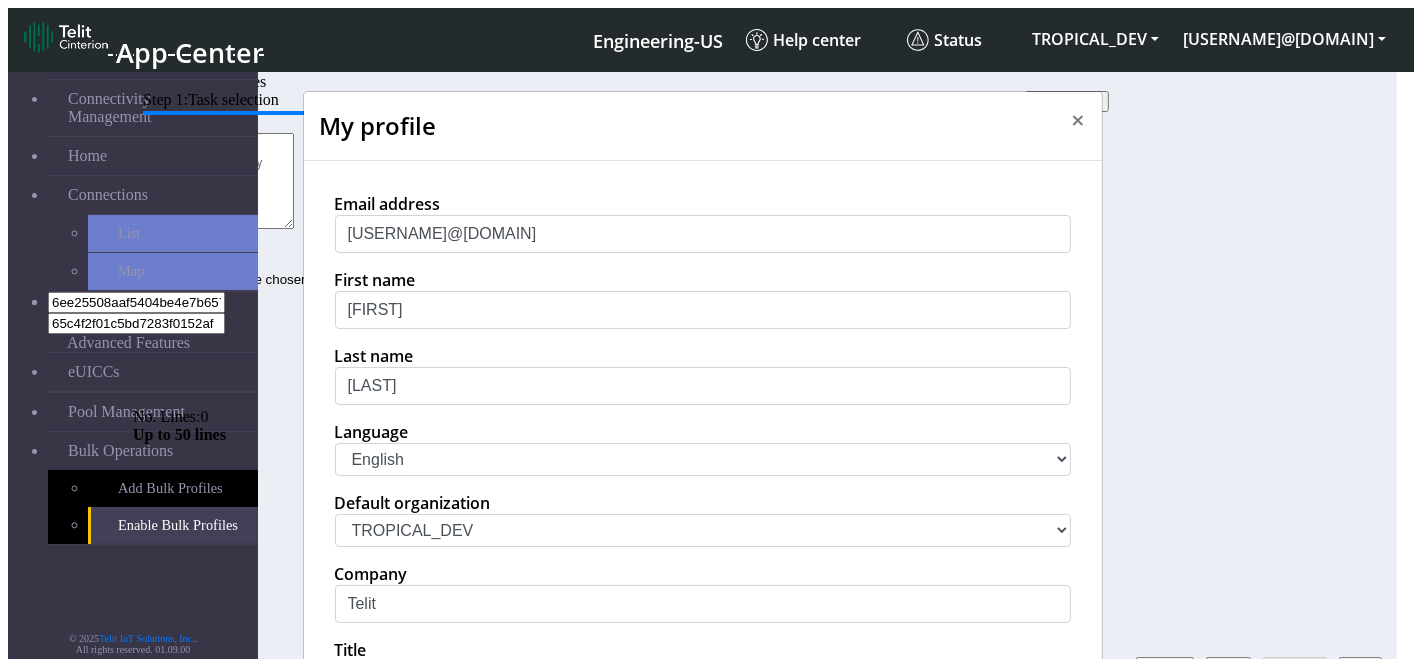 click on "中文
English
Español" at bounding box center (703, 459) 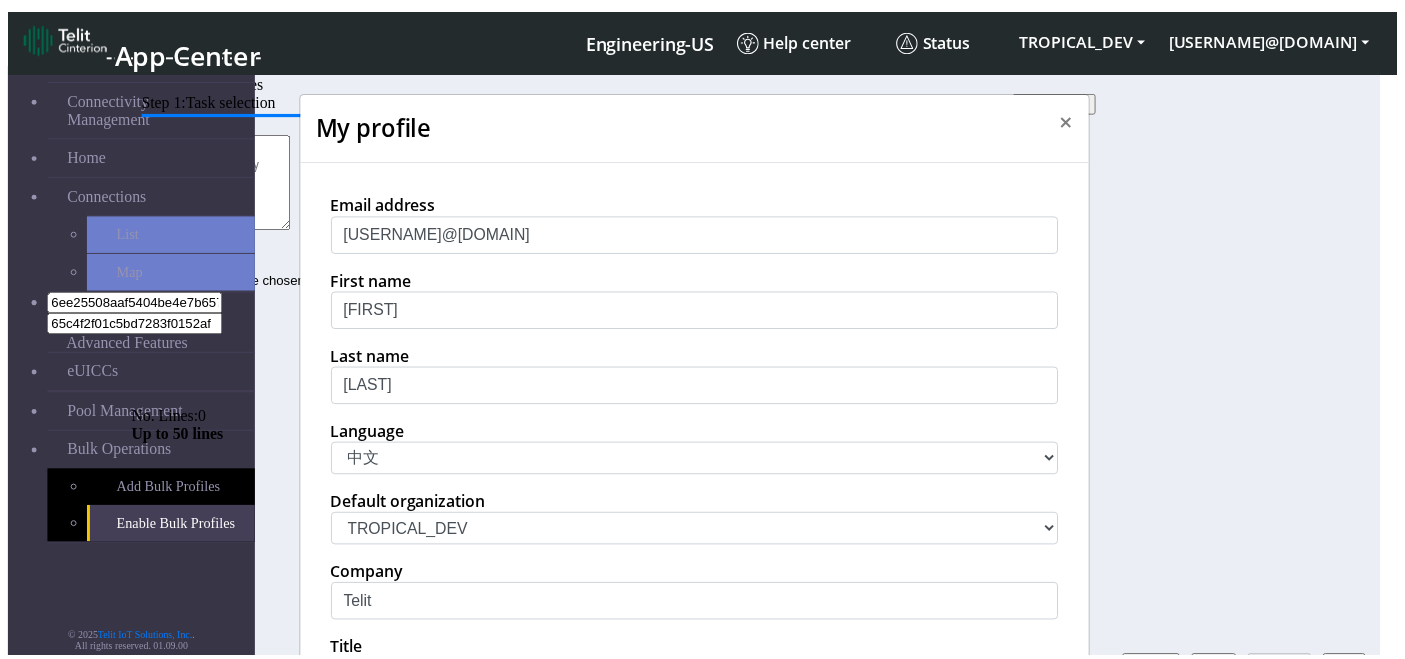 scroll, scrollTop: 400, scrollLeft: 0, axis: vertical 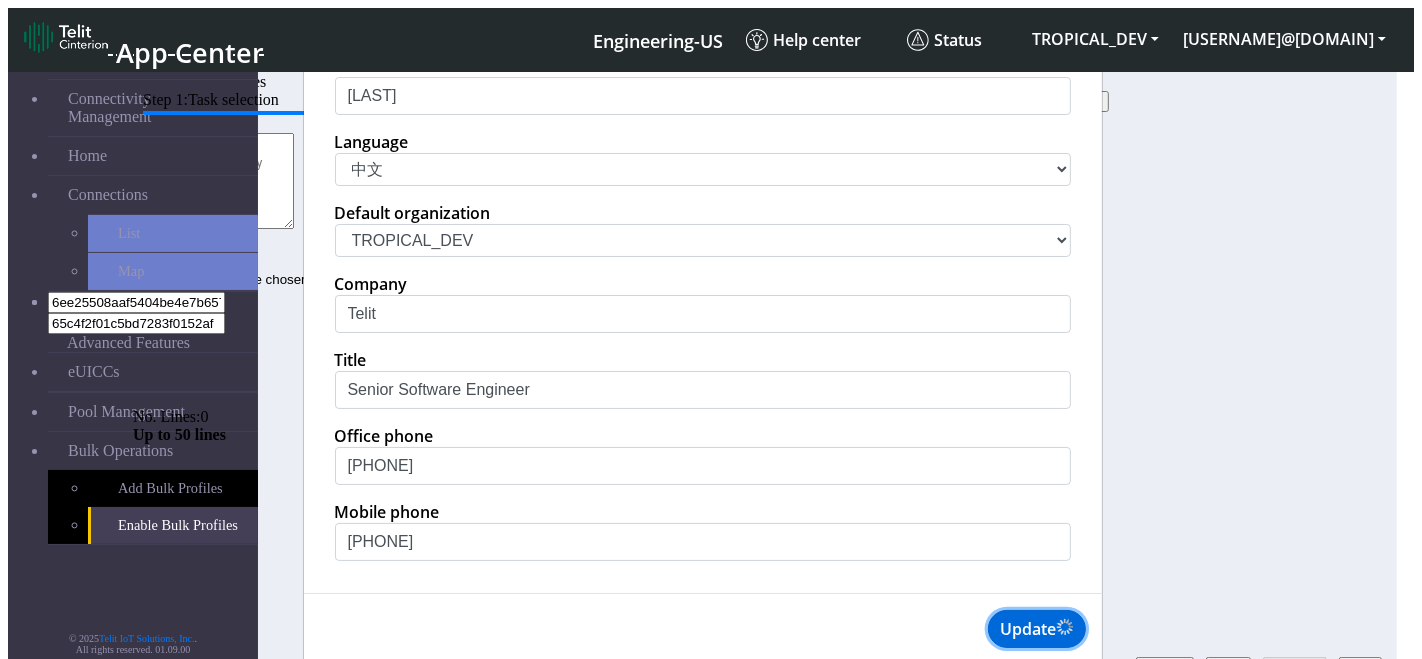 click on "Update" at bounding box center (1037, 629) 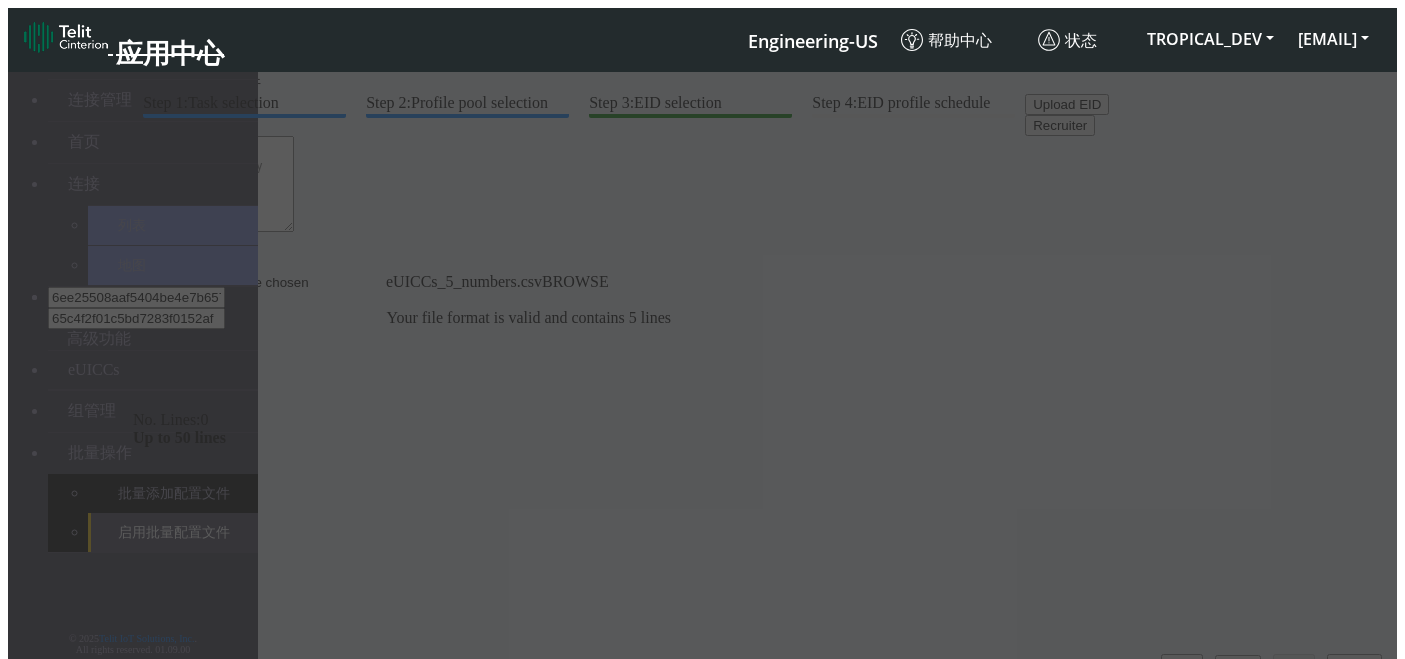 scroll, scrollTop: 0, scrollLeft: 0, axis: both 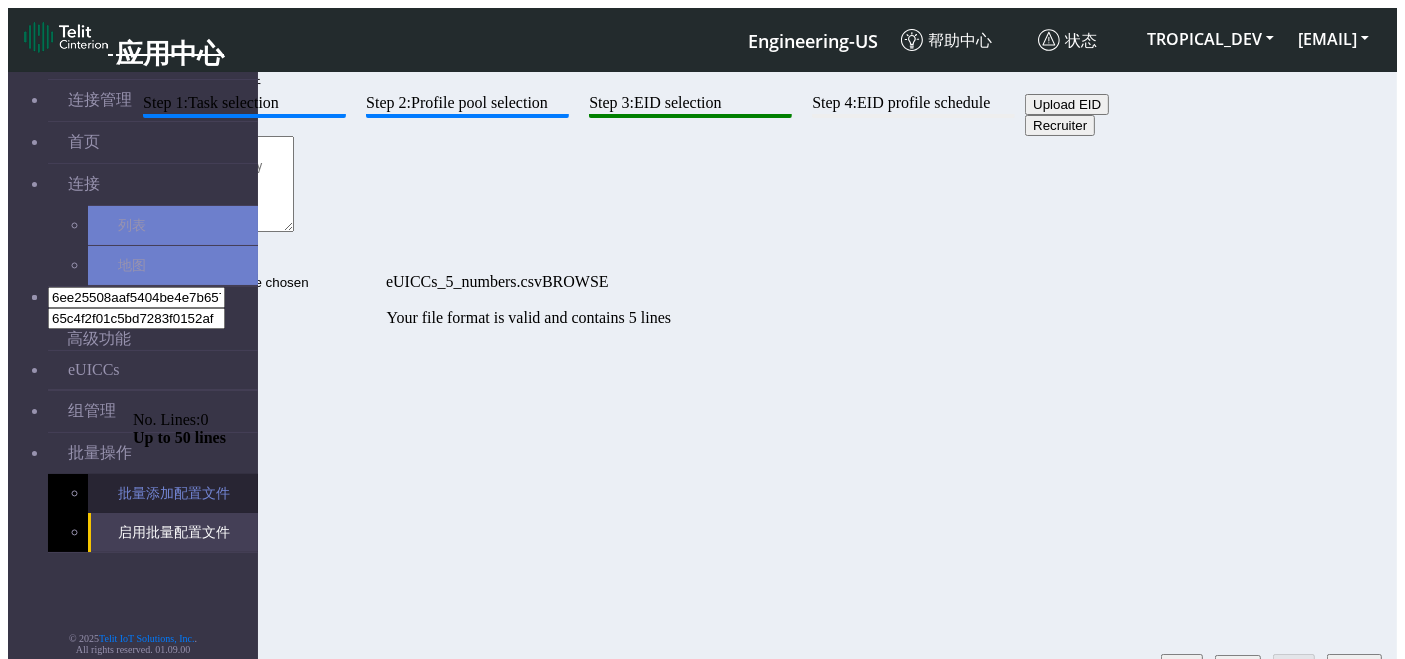 click on "批量添加配置文件" at bounding box center (173, 493) 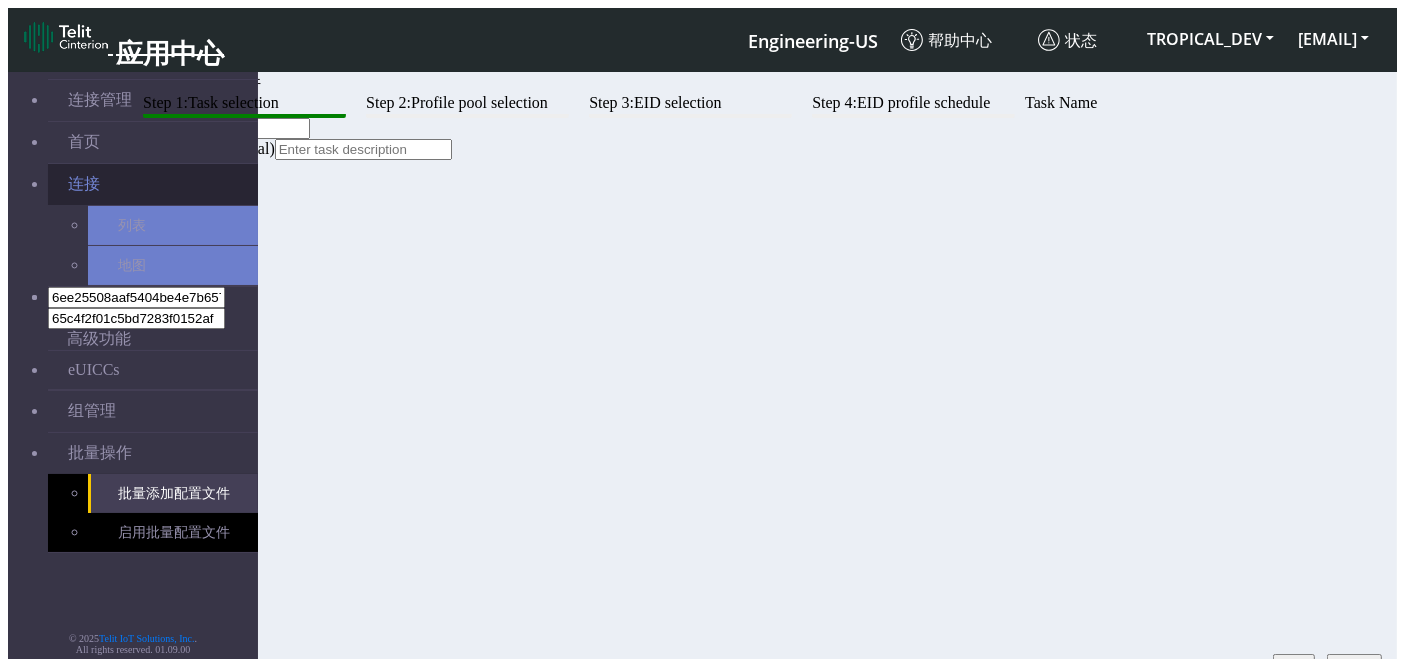 click on "连接" at bounding box center [153, 184] 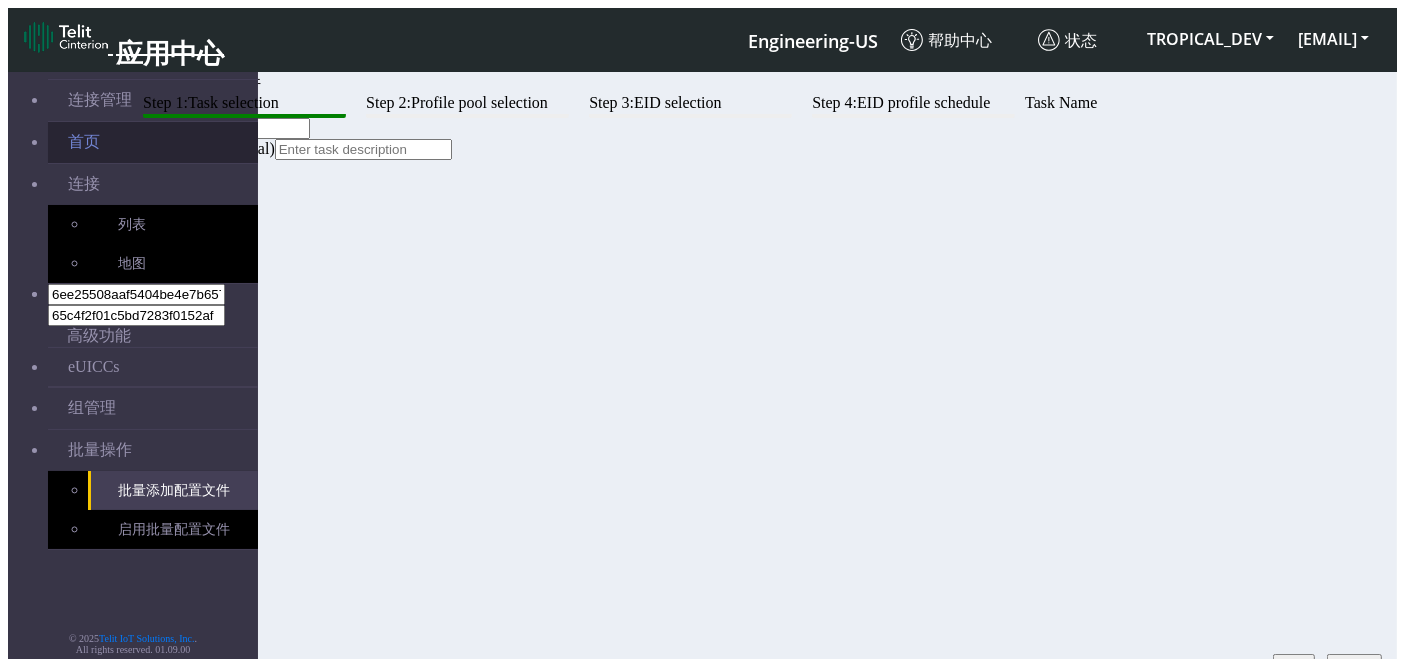 click on "首页" at bounding box center [153, 142] 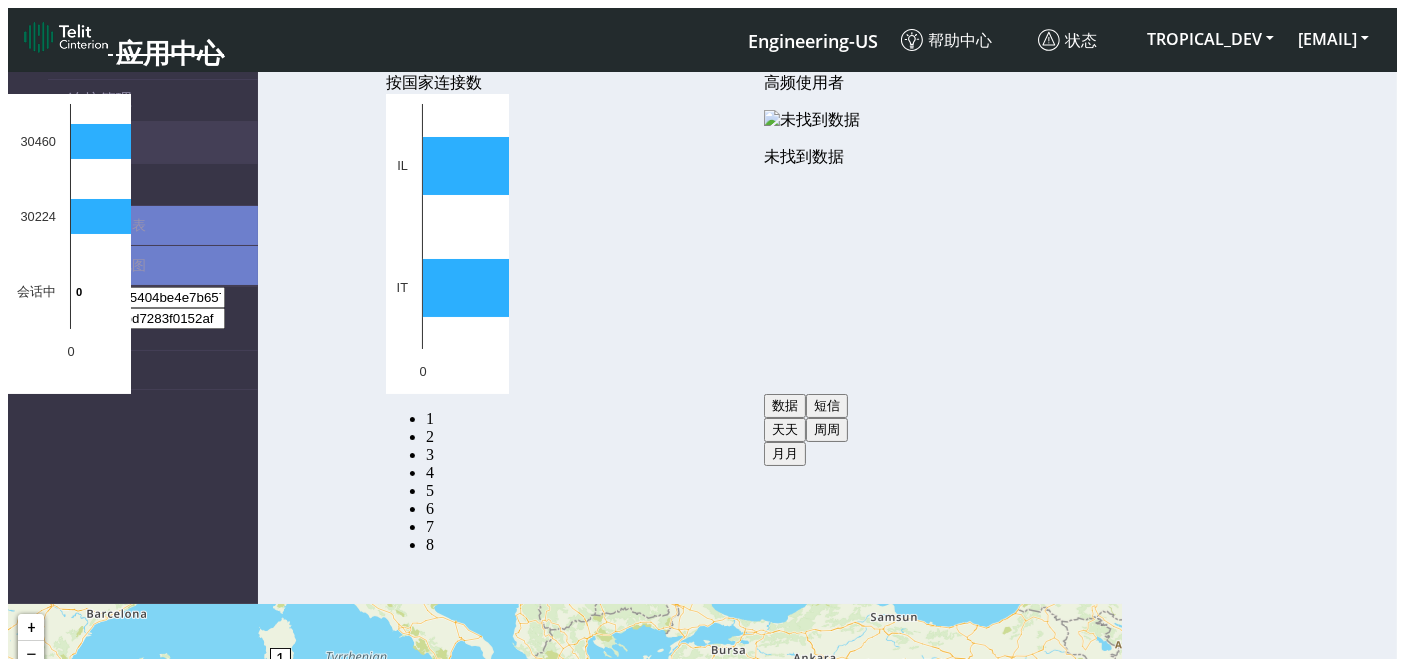 click on "短信" 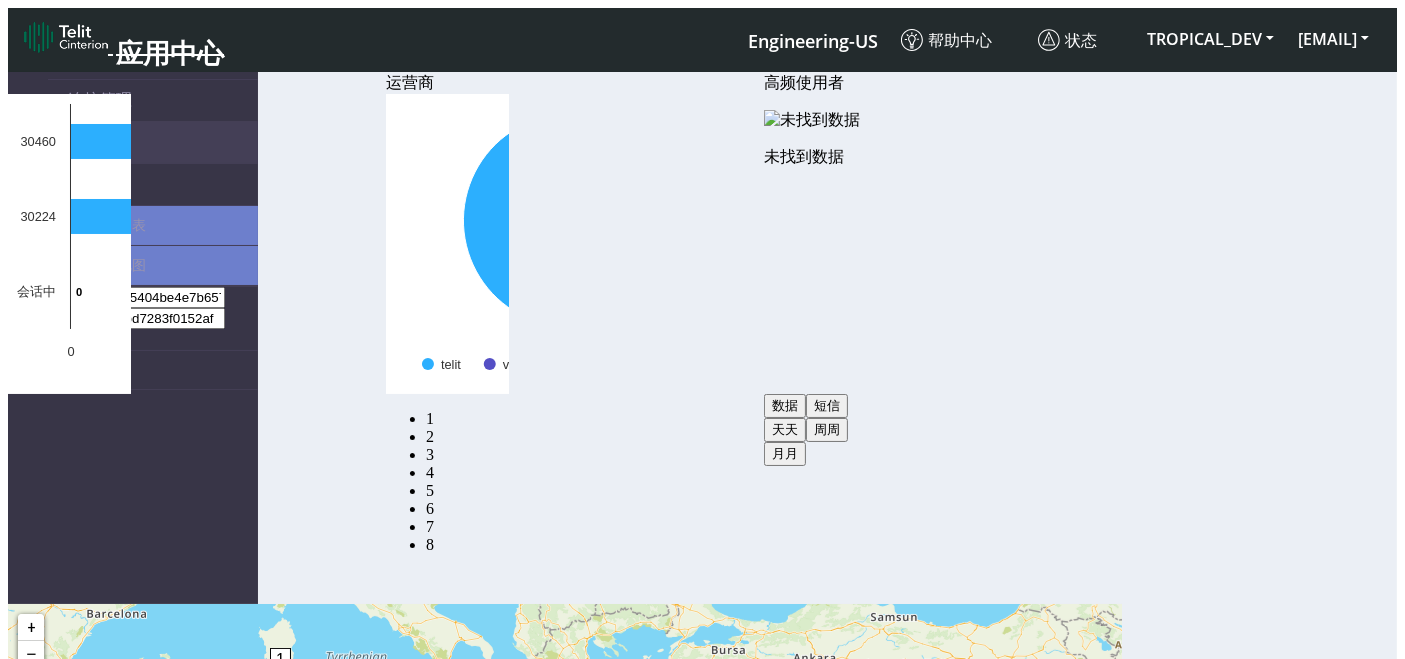 click on "6" 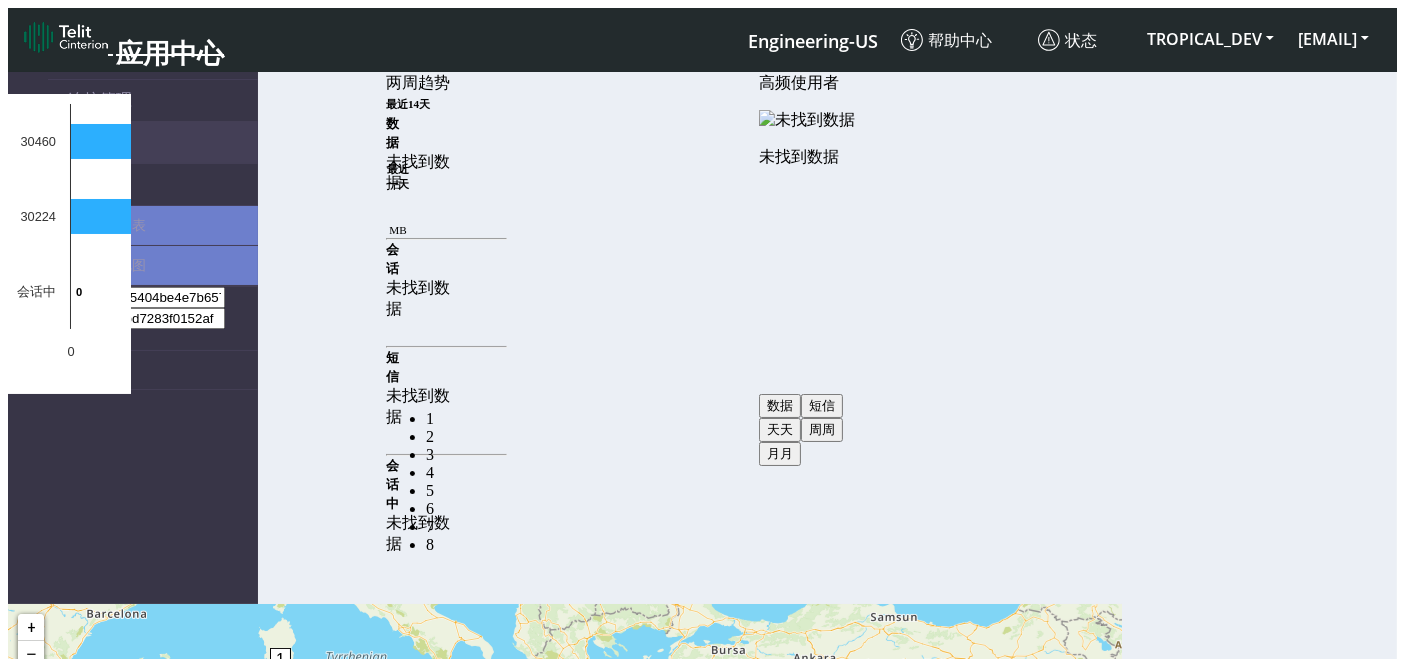 click on "4" 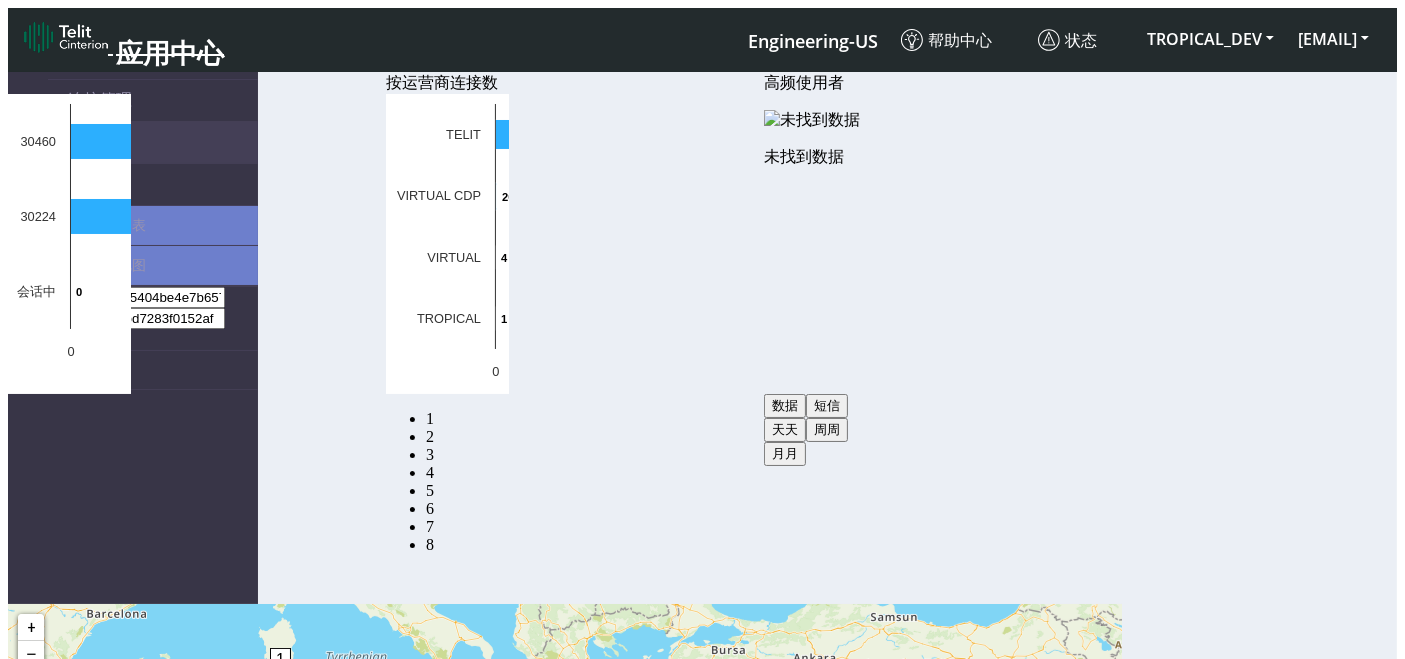 drag, startPoint x: 652, startPoint y: 227, endPoint x: 914, endPoint y: 447, distance: 342.11694 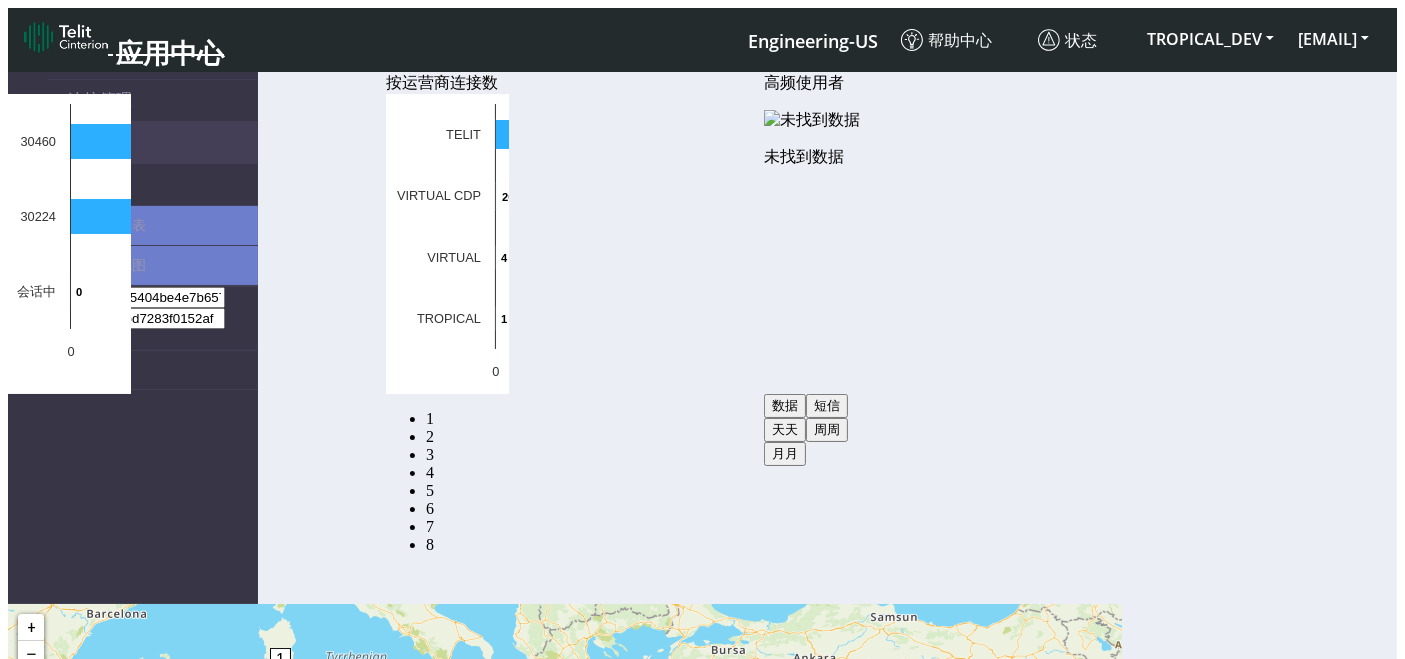 click on "按运营商连接数  Created with Highcharts 11.3.0 30248 ​ 30248 206 ​ 206 4 ​ 4 1 ​ 1 0 10k 20k 30k 40k TELIT VIRTUAL CDP VIRTUAL TROPICAL 1 2 3 4 5 6 7 8" 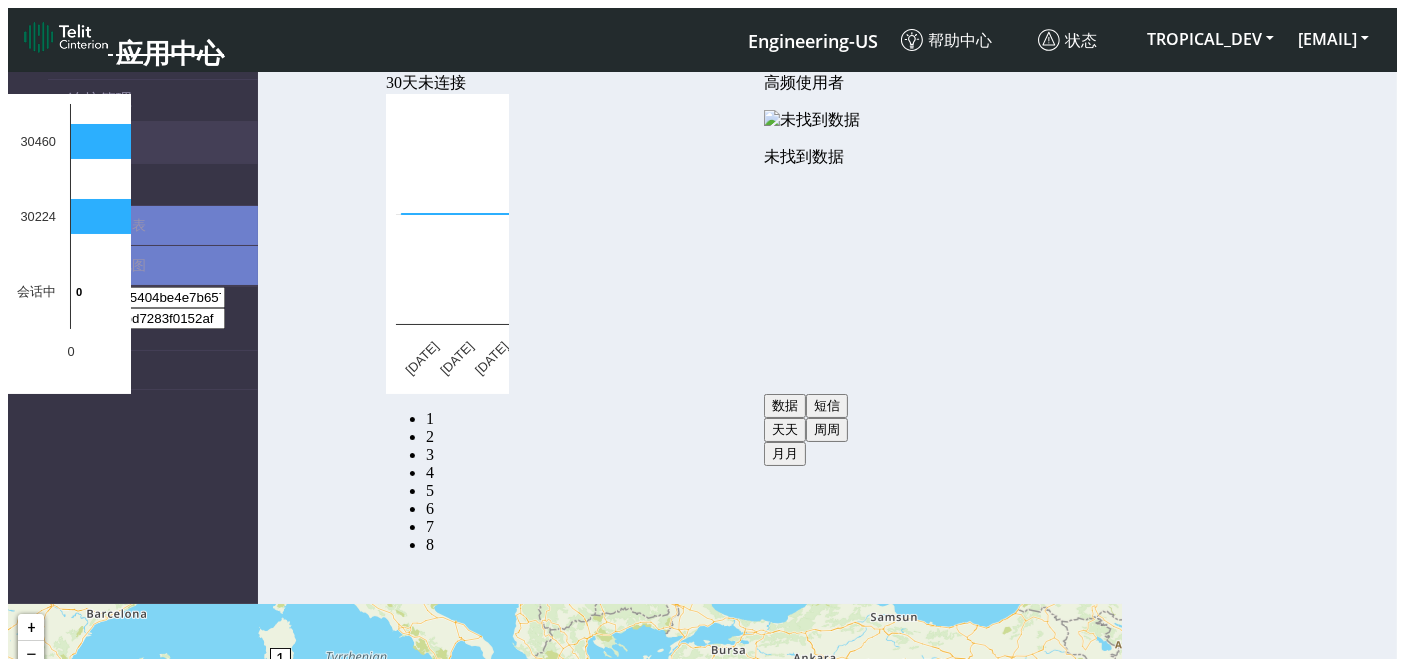 click on "7" 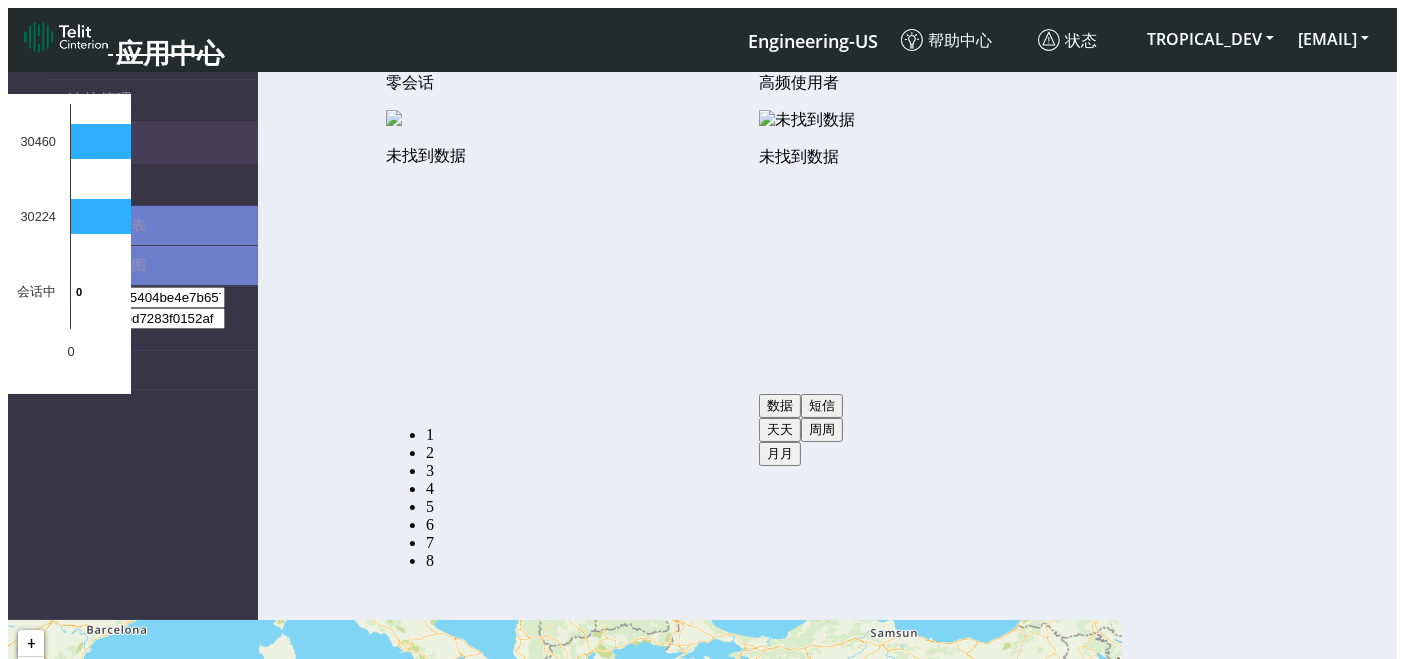 click on "6" 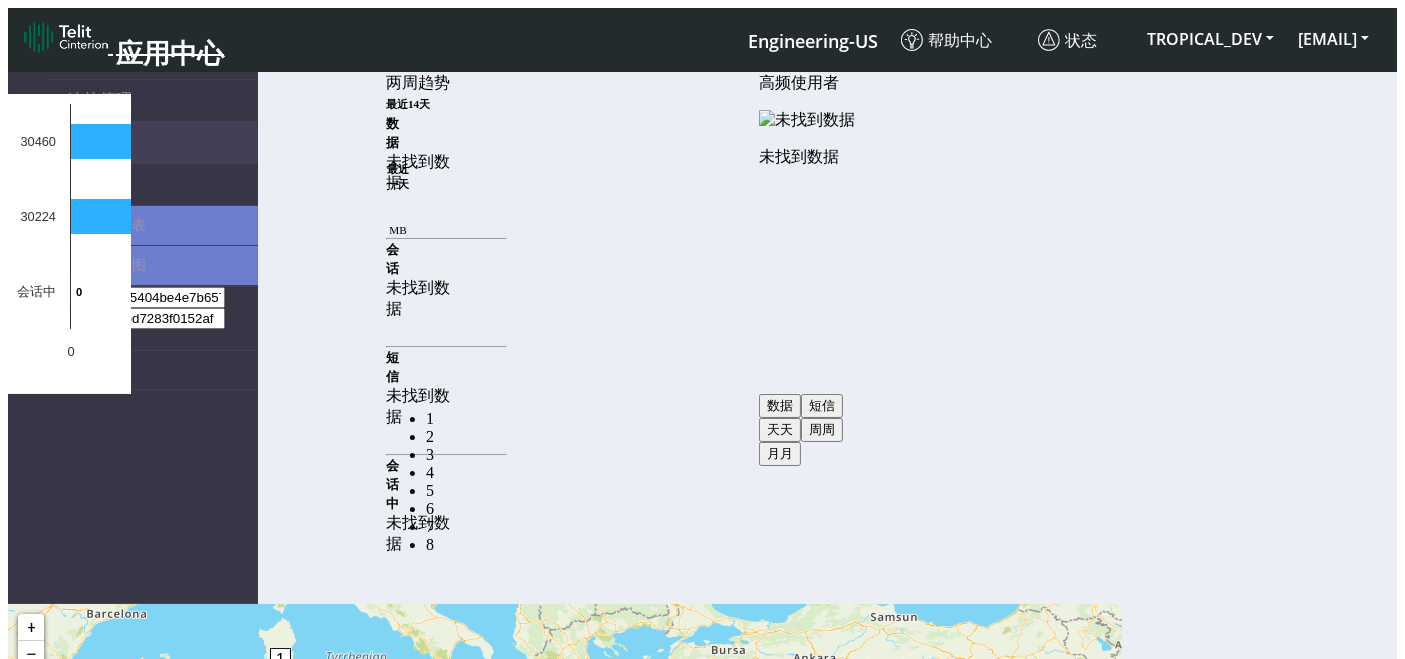 drag, startPoint x: 356, startPoint y: 452, endPoint x: 335, endPoint y: 442, distance: 23.259407 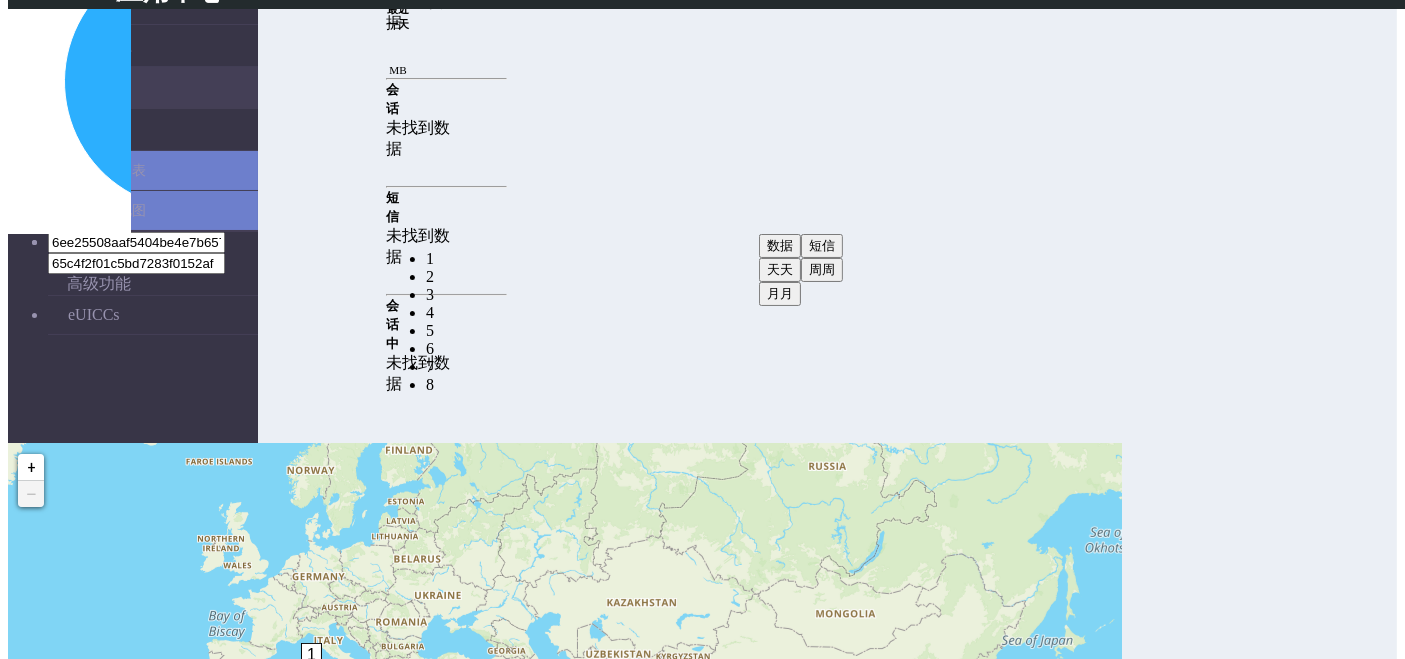 scroll, scrollTop: 97, scrollLeft: 0, axis: vertical 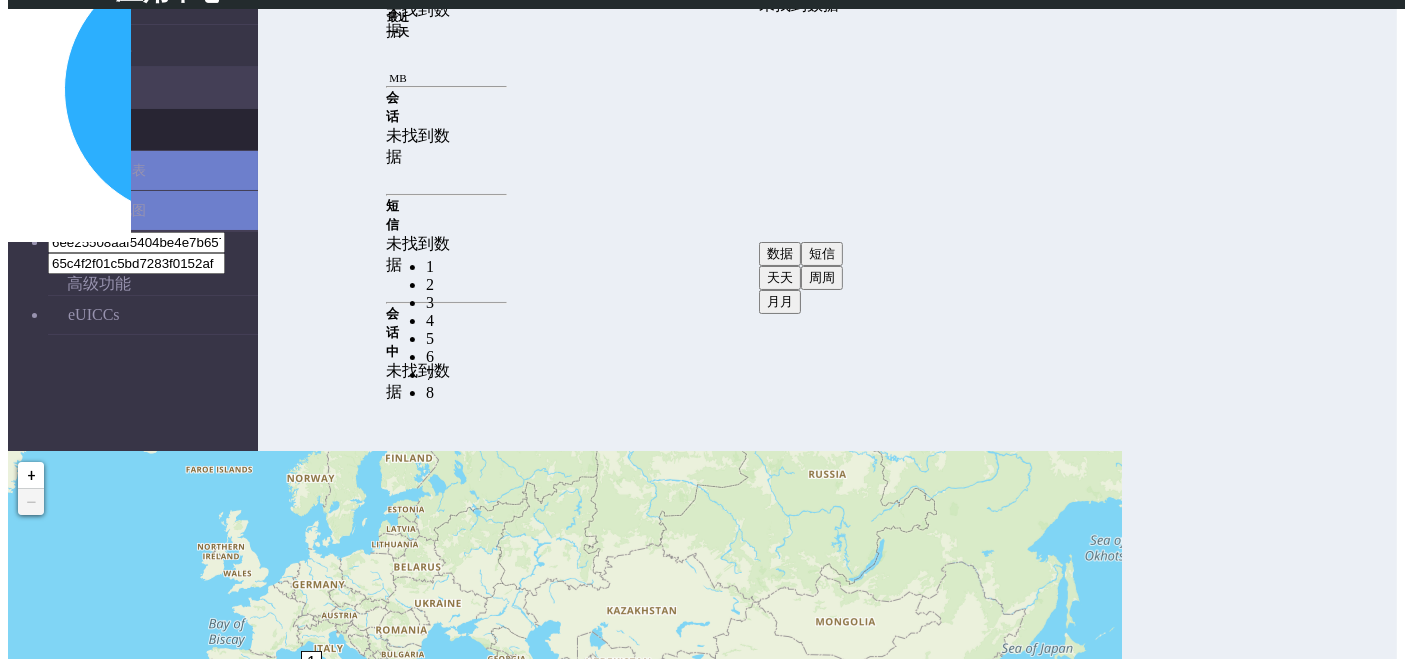 click on "连接" at bounding box center (84, 129) 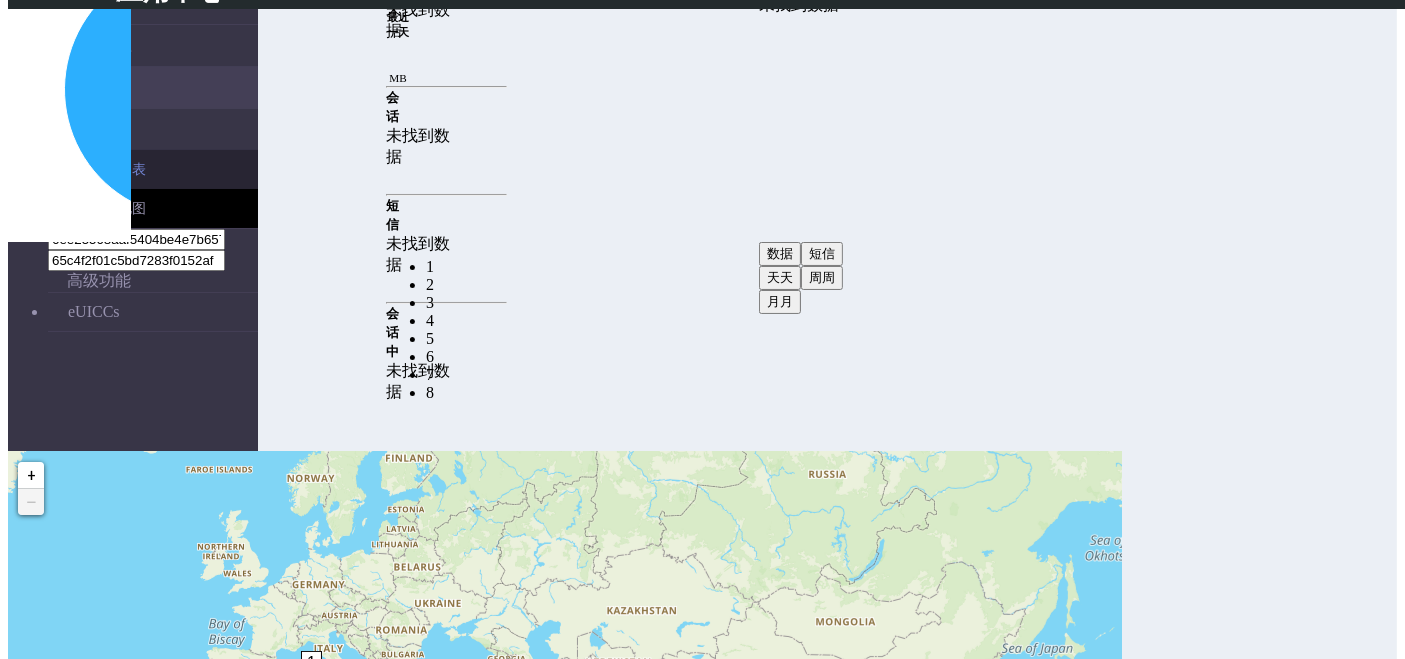 click on "列表" at bounding box center [173, 169] 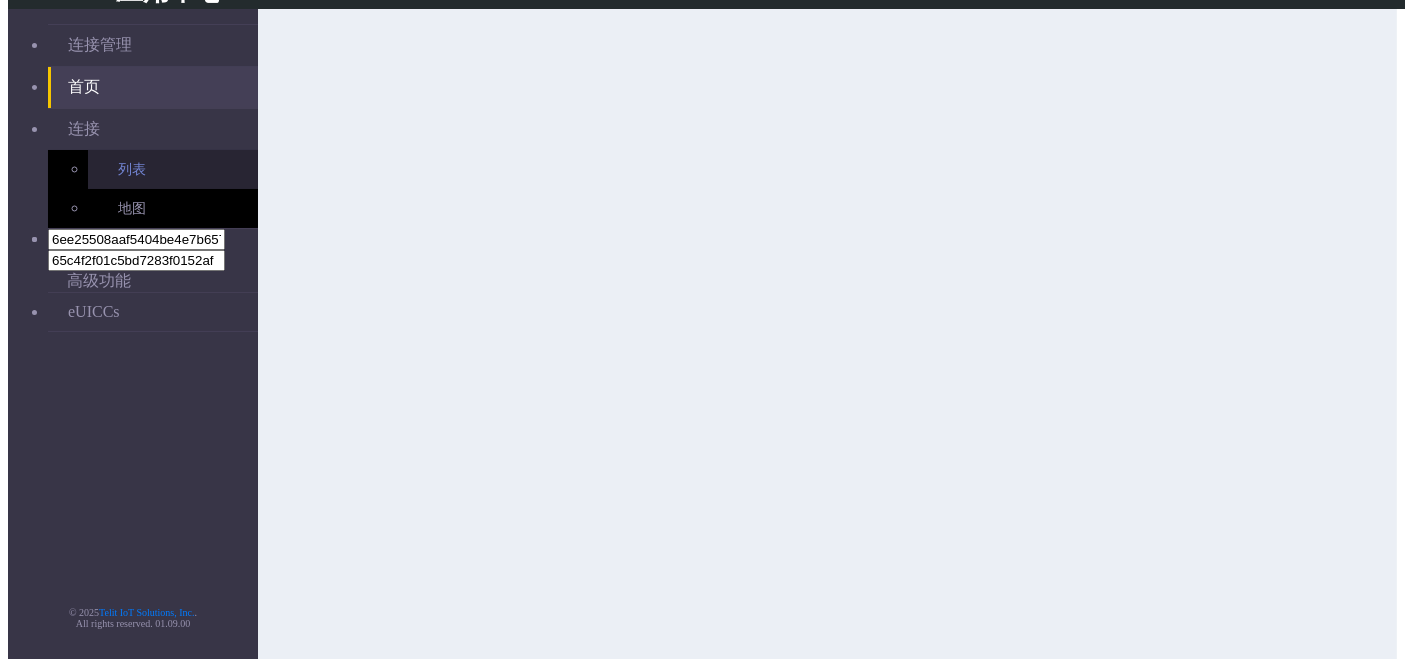 scroll, scrollTop: 0, scrollLeft: 0, axis: both 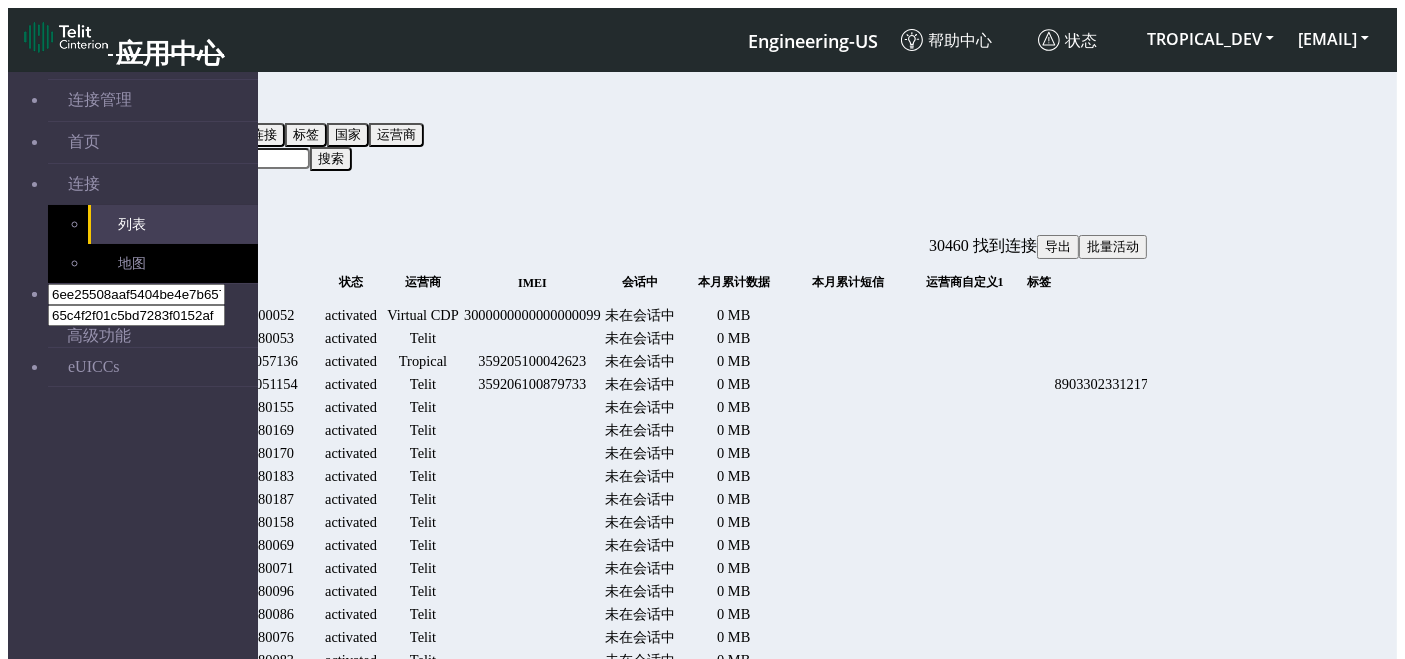 click 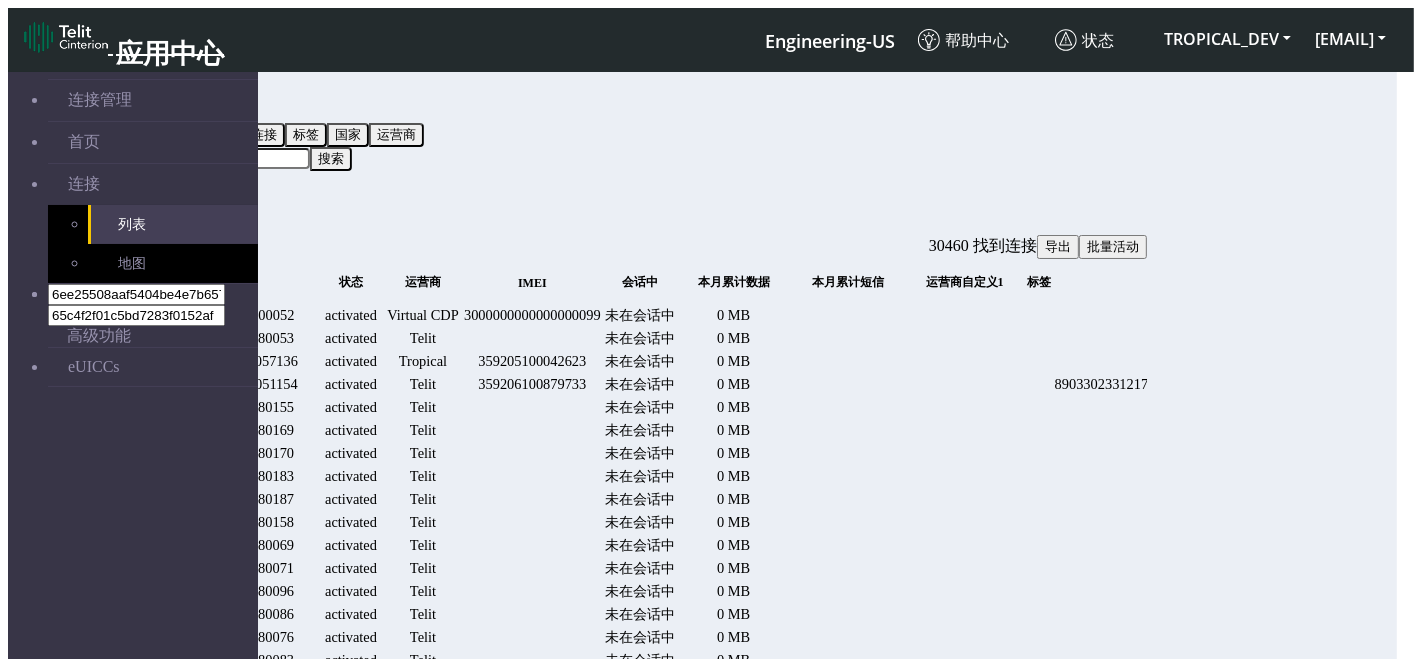 click 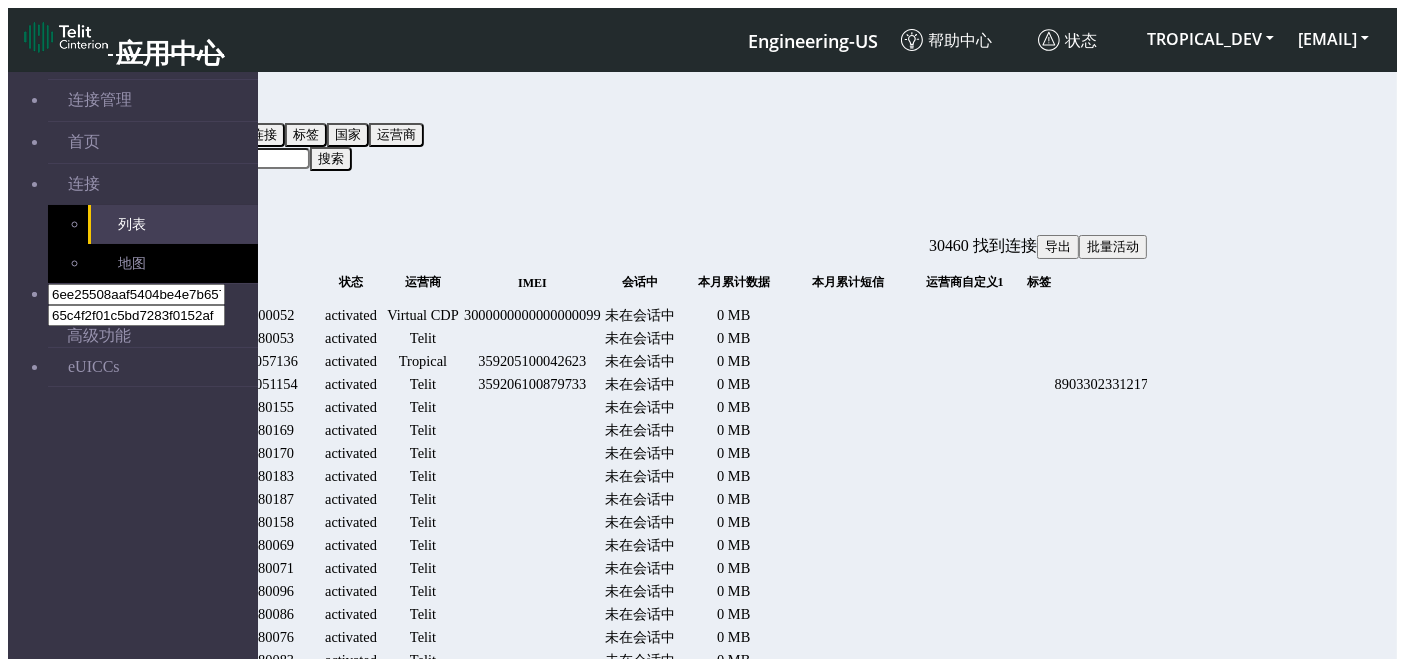scroll, scrollTop: 0, scrollLeft: 1750, axis: horizontal 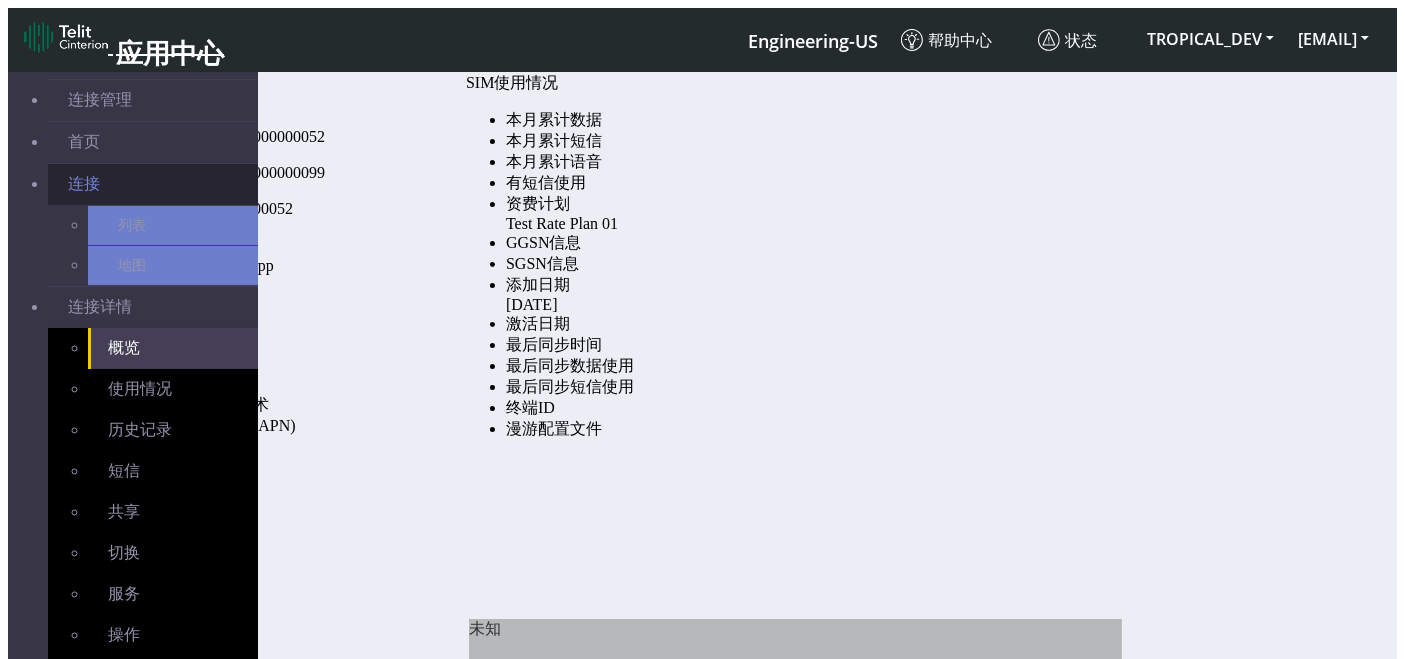 click on "连接" at bounding box center (153, 184) 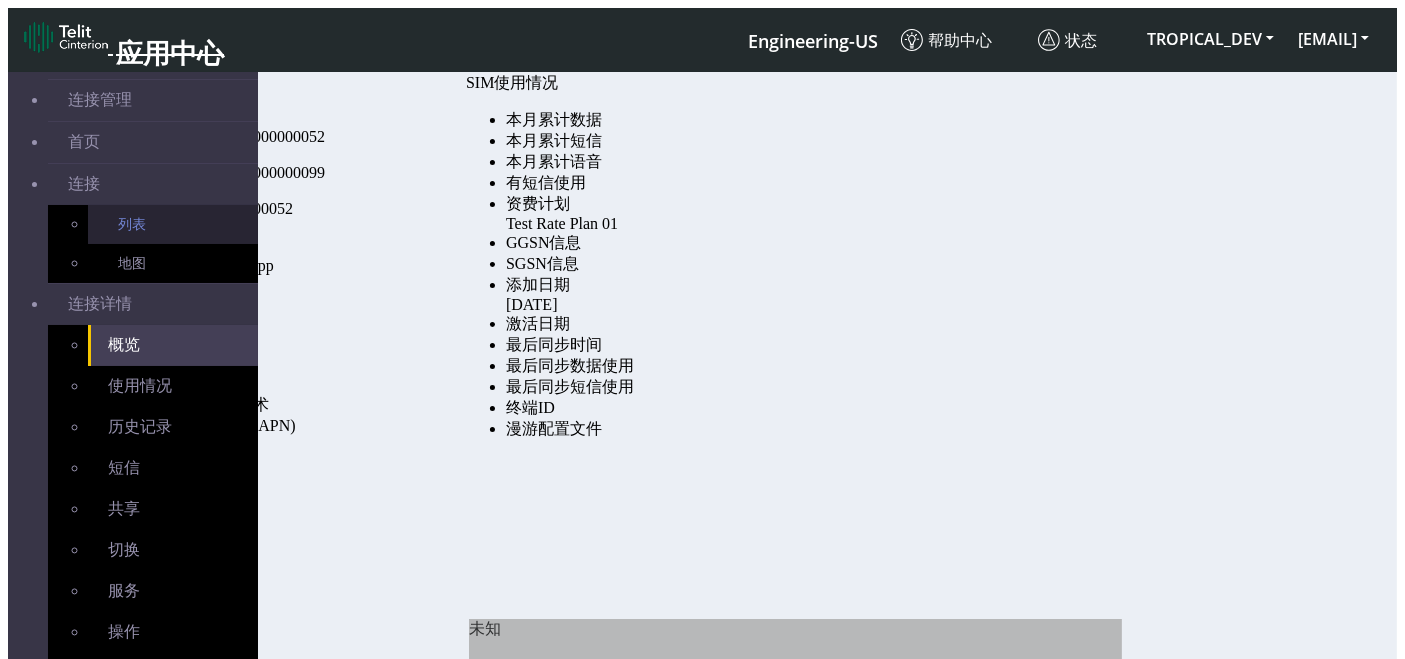 click on "列表" at bounding box center (173, 224) 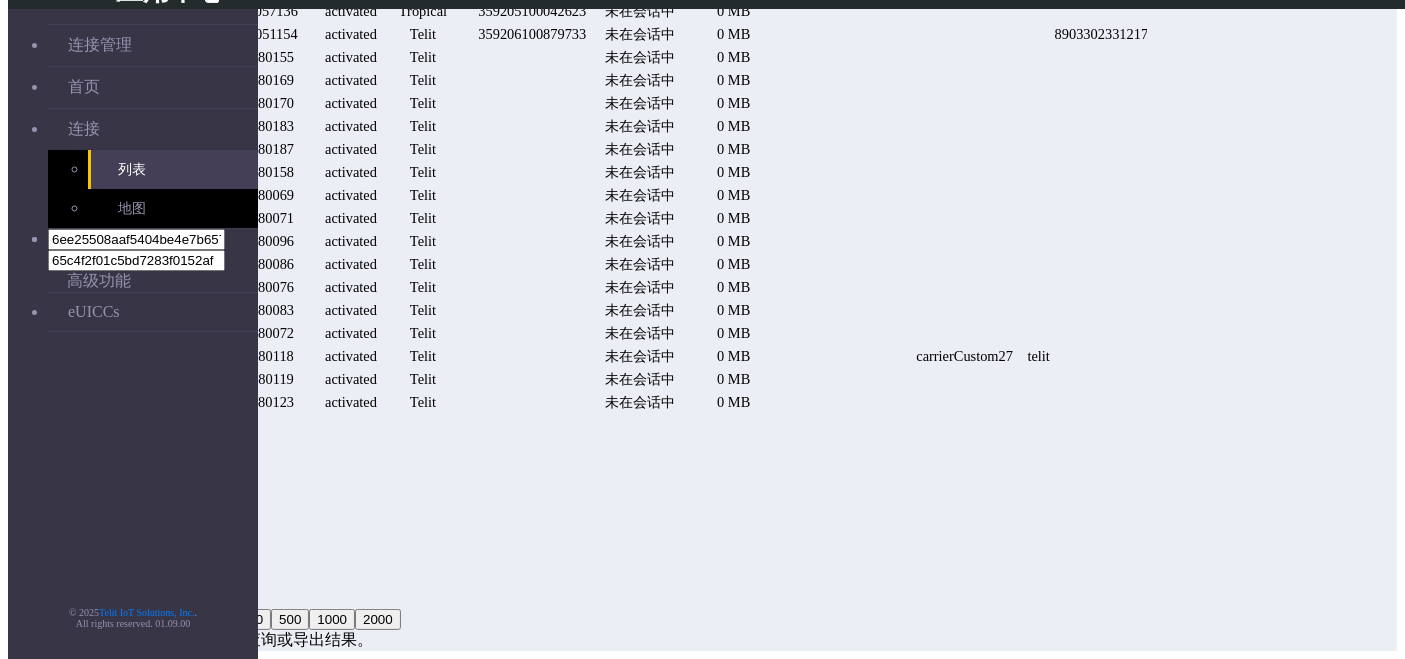 scroll, scrollTop: 771, scrollLeft: 0, axis: vertical 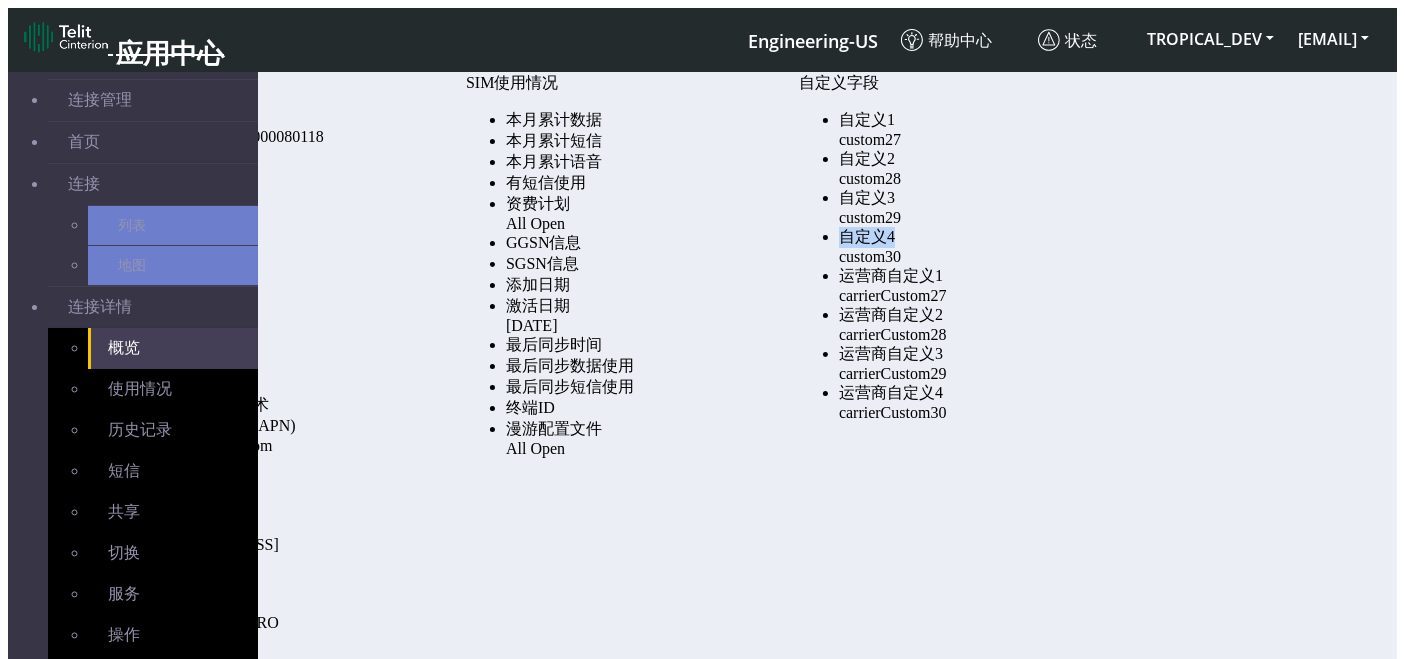 drag, startPoint x: 1103, startPoint y: 285, endPoint x: 1034, endPoint y: 286, distance: 69.00725 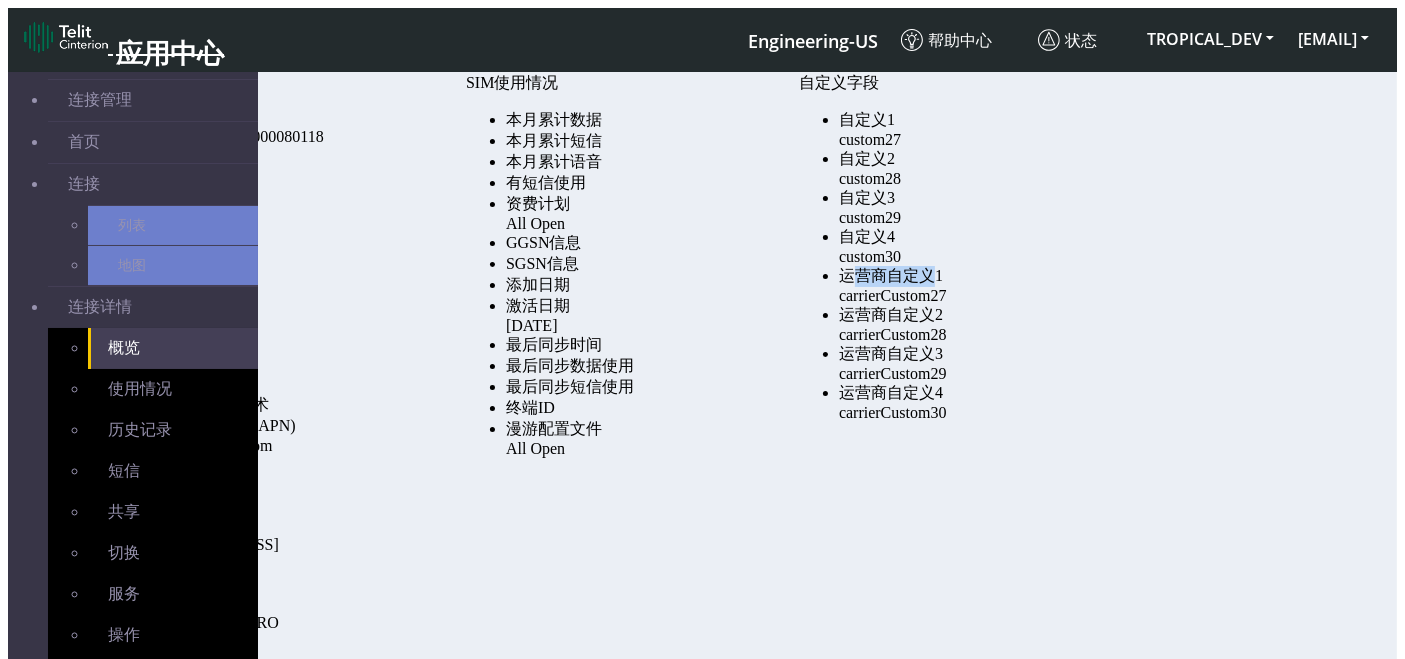 drag, startPoint x: 1039, startPoint y: 335, endPoint x: 1128, endPoint y: 322, distance: 89.94443 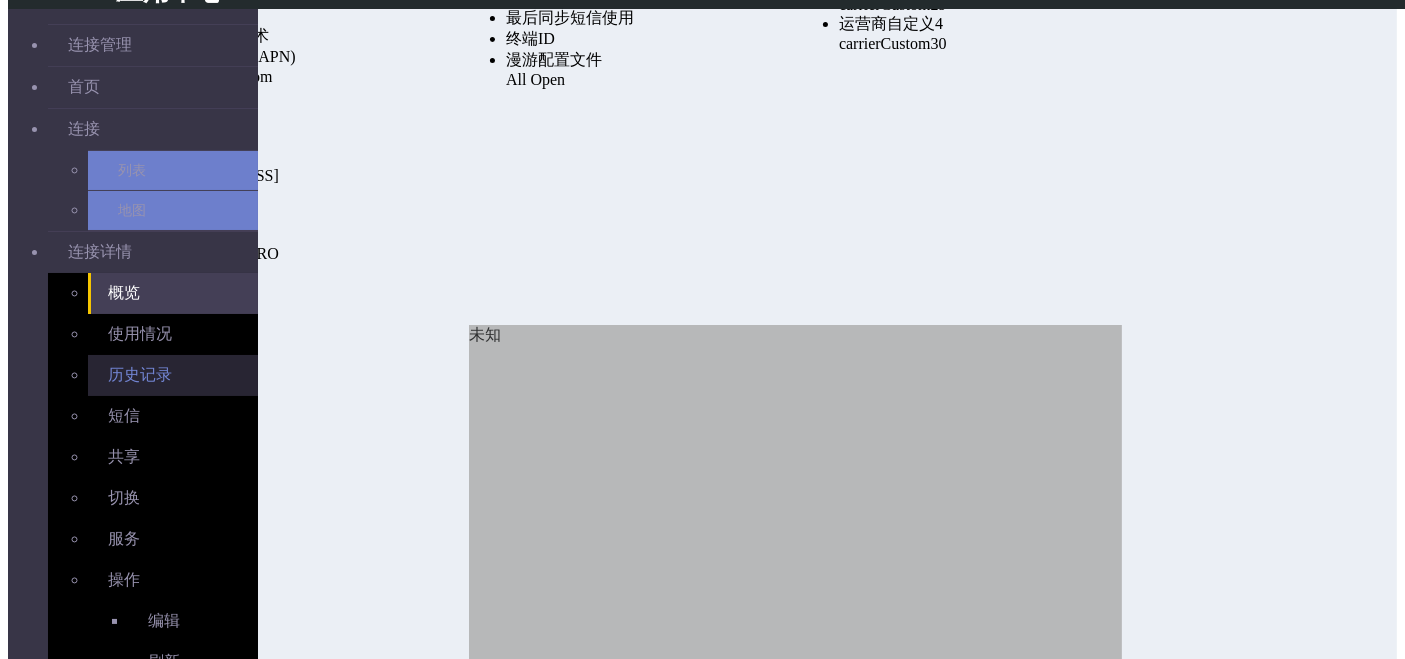 scroll, scrollTop: 313, scrollLeft: 0, axis: vertical 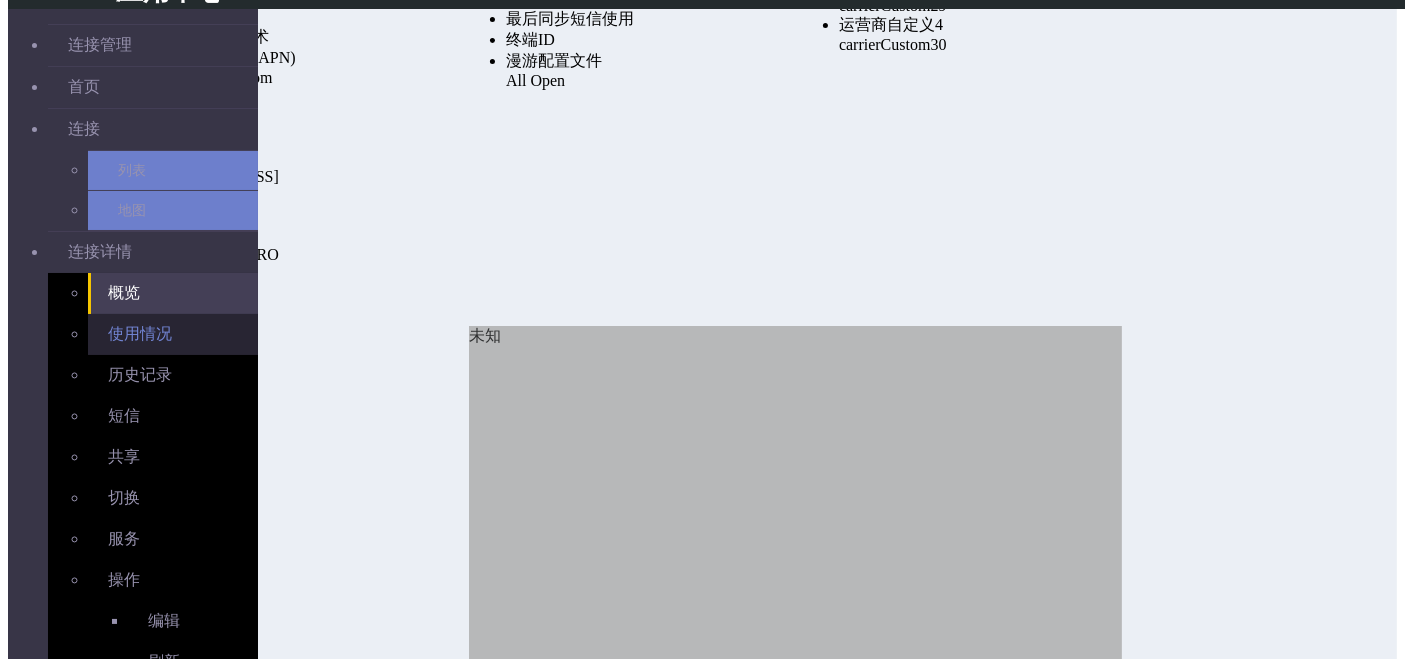 click on "使用情况" at bounding box center [140, 333] 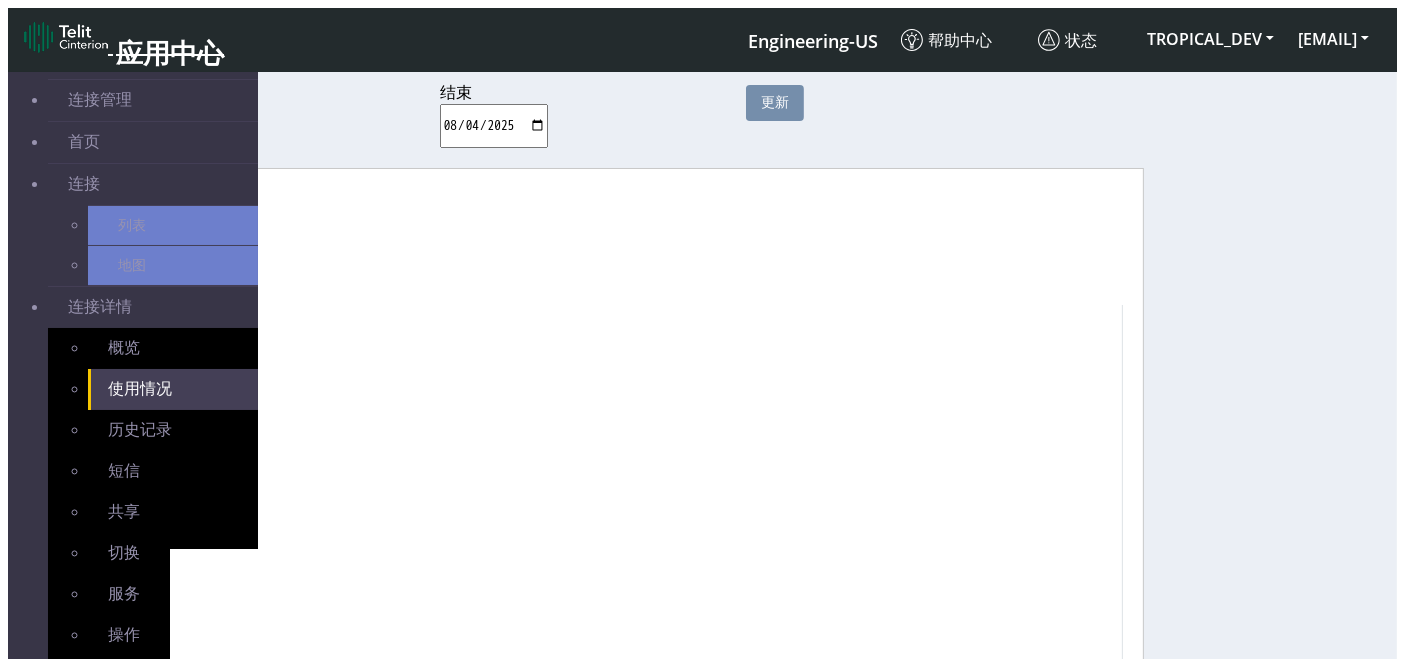 click on "表格" at bounding box center [210, 256] 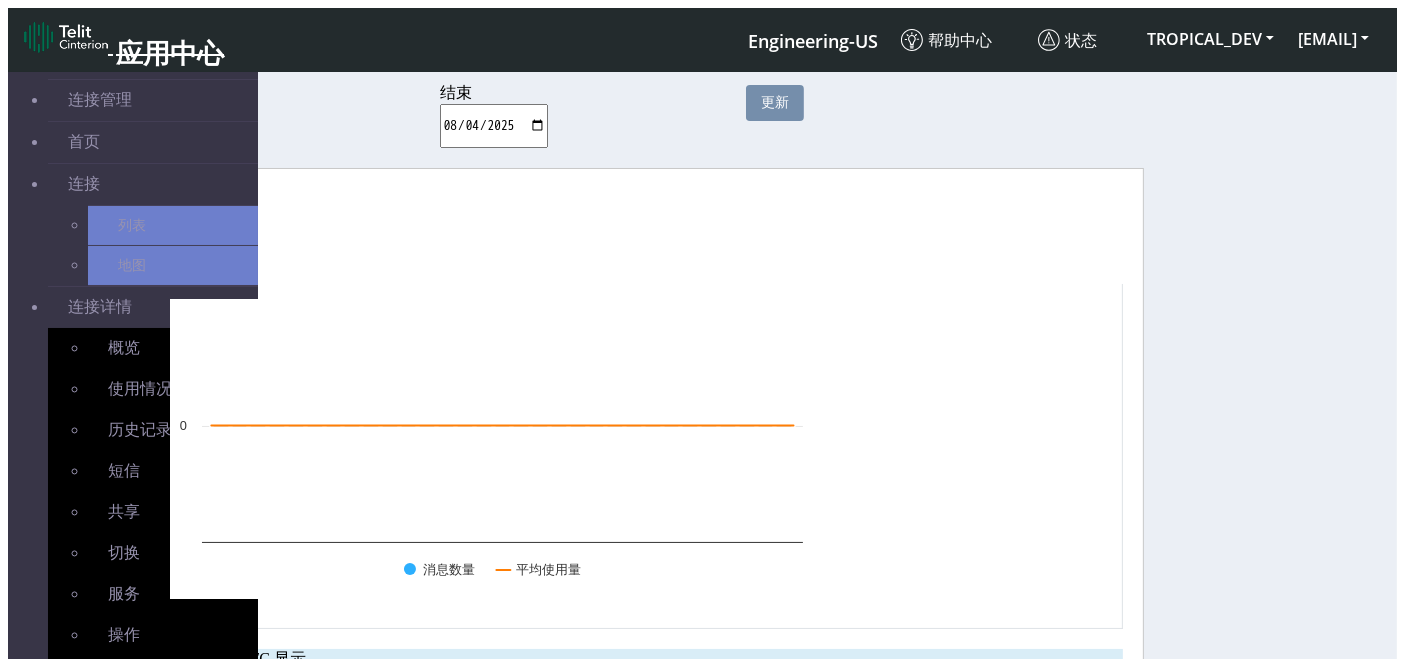 click on "语音" at bounding box center (234, 198) 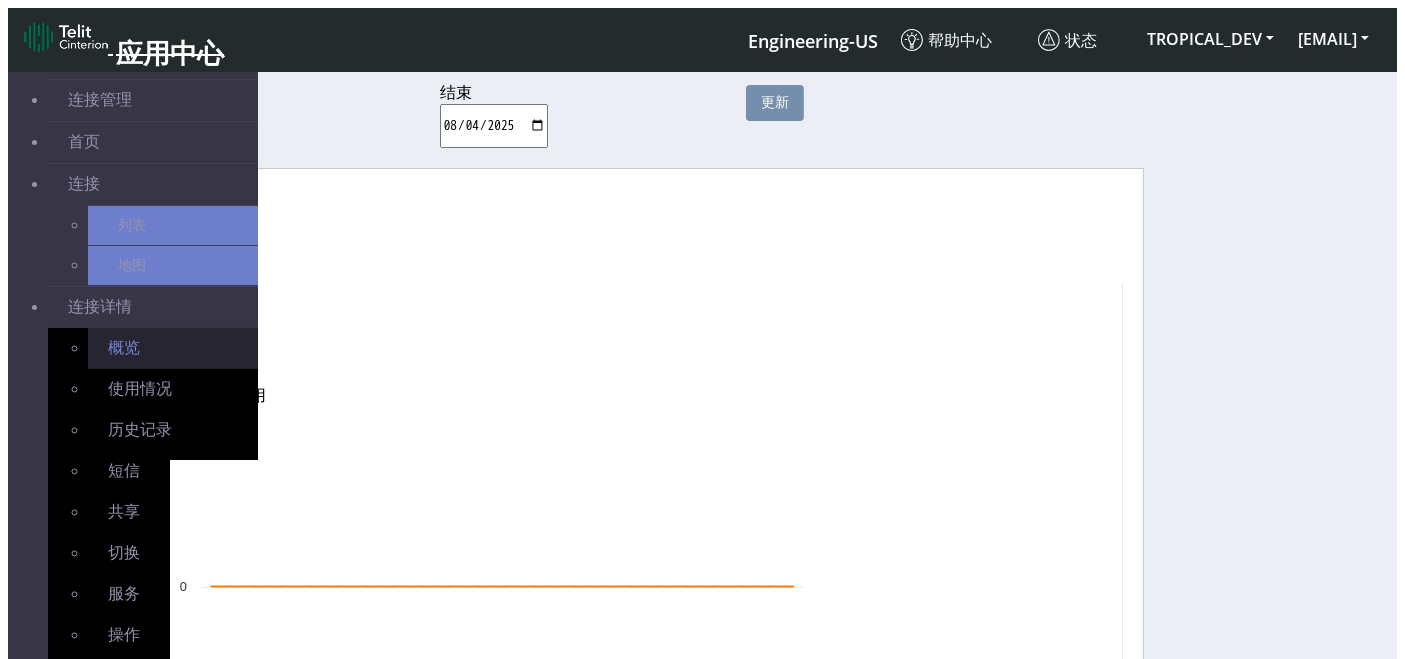 click on "概览" at bounding box center [124, 347] 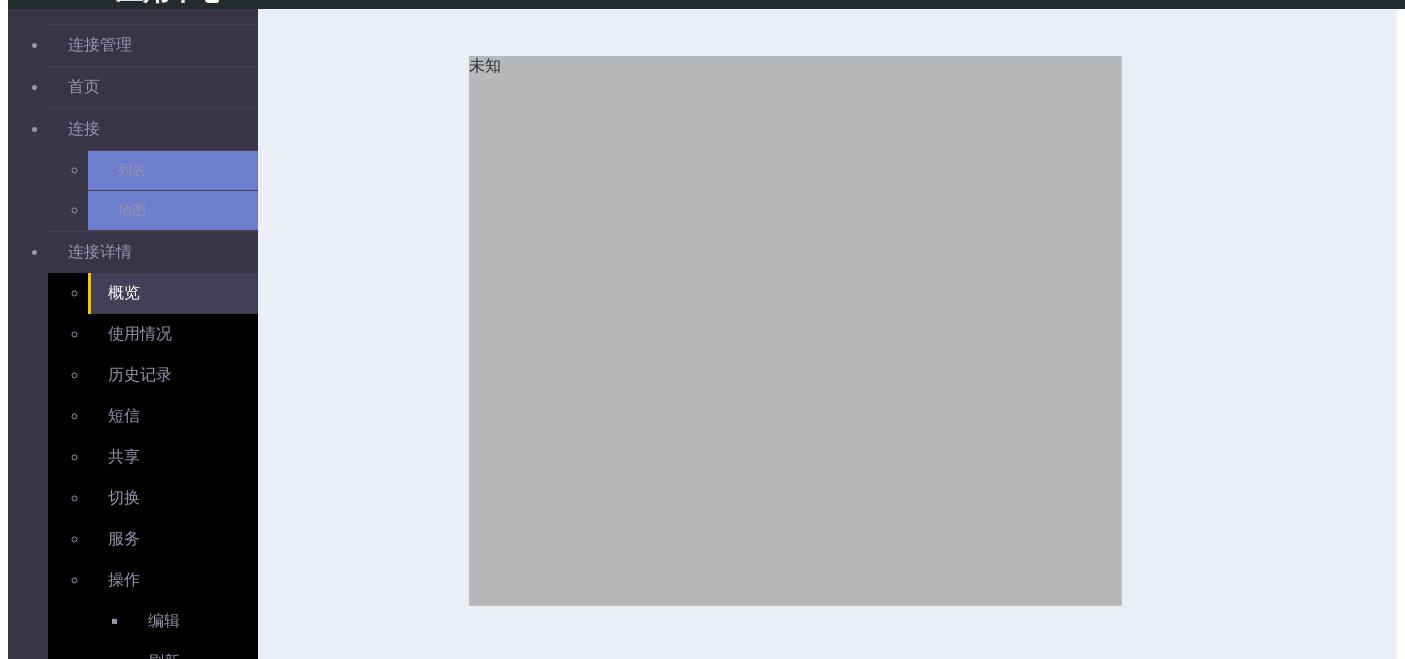 scroll, scrollTop: 584, scrollLeft: 0, axis: vertical 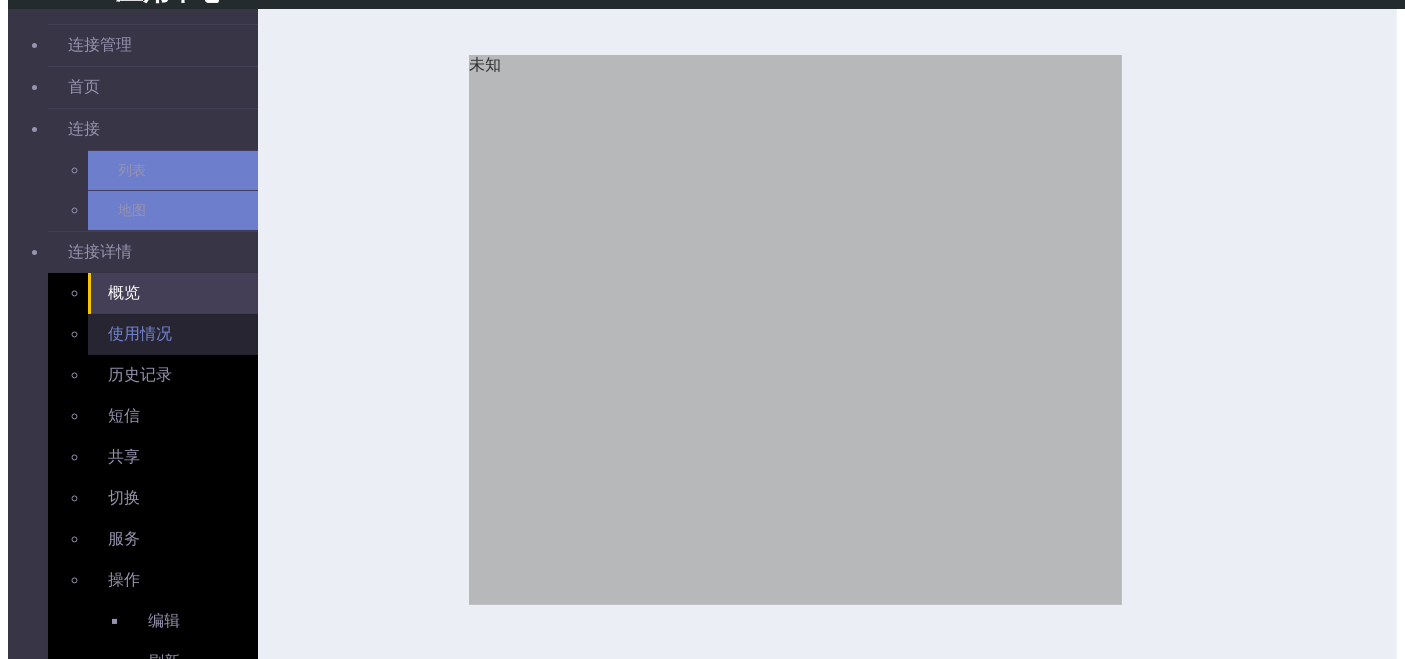 click on "使用情况" at bounding box center (173, 334) 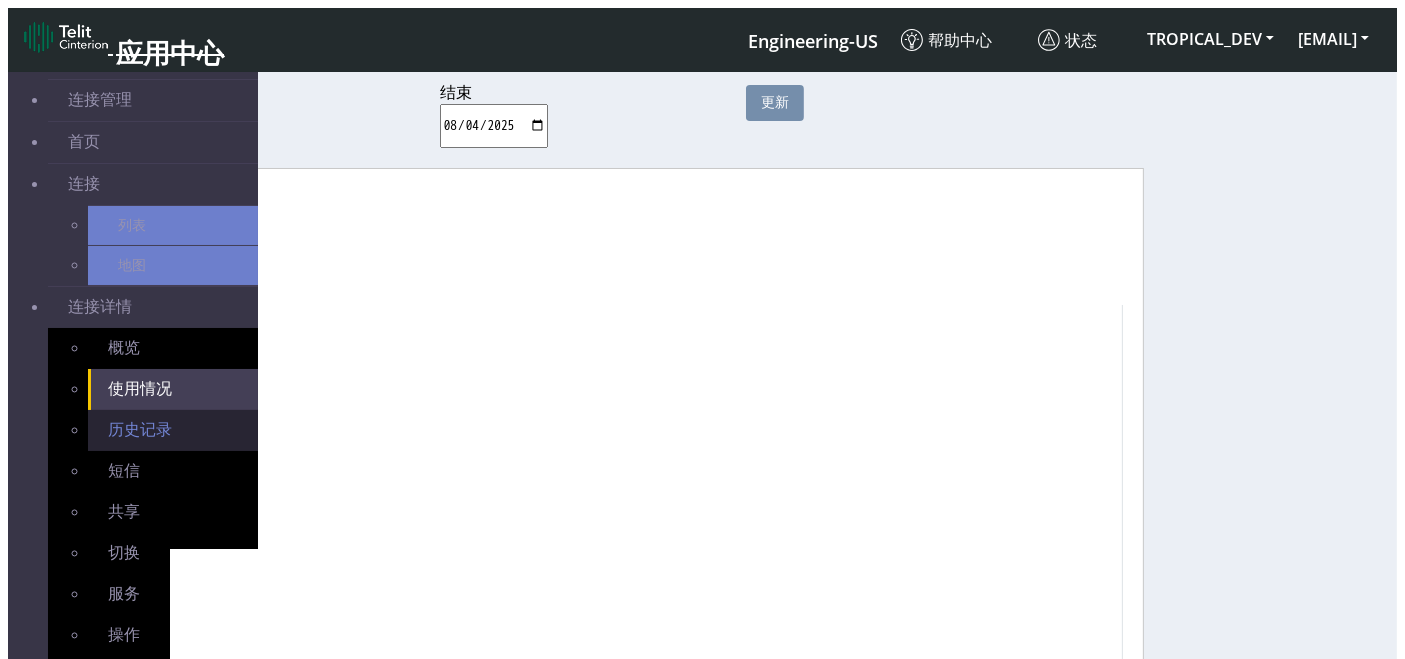 click on "历史记录" at bounding box center (140, 429) 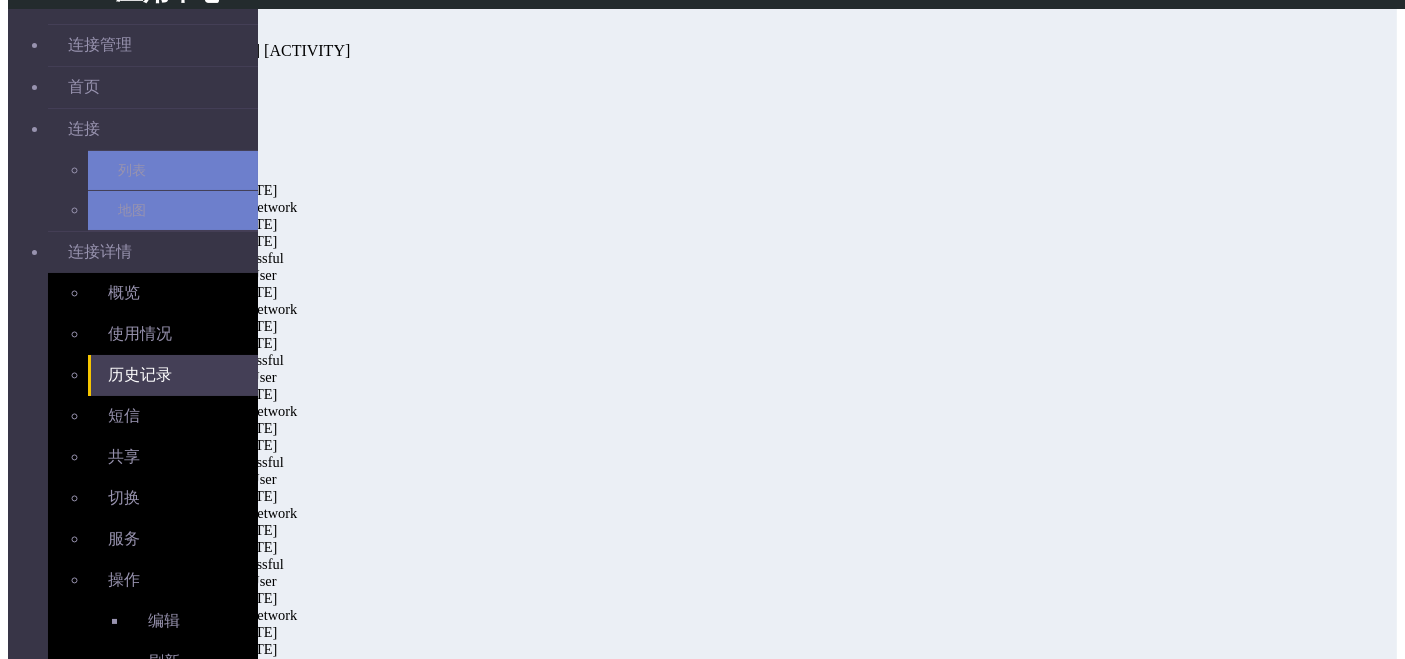 scroll, scrollTop: 510, scrollLeft: 0, axis: vertical 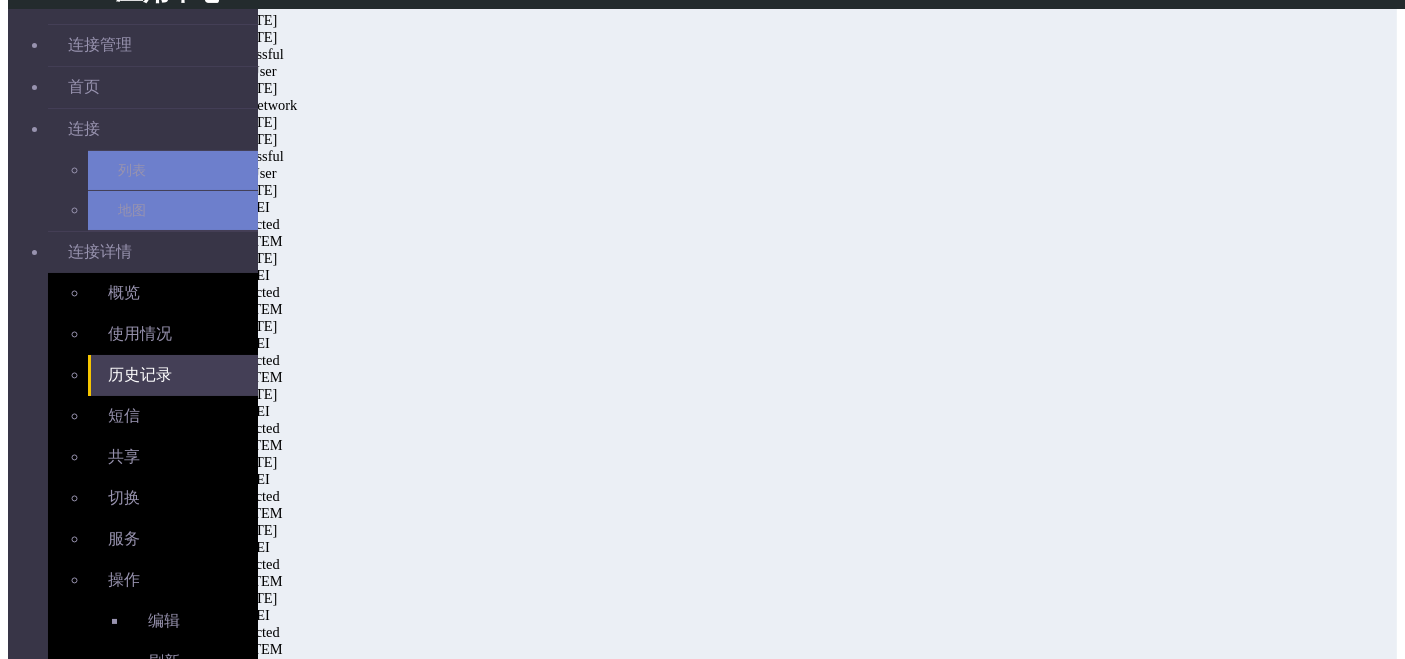 click 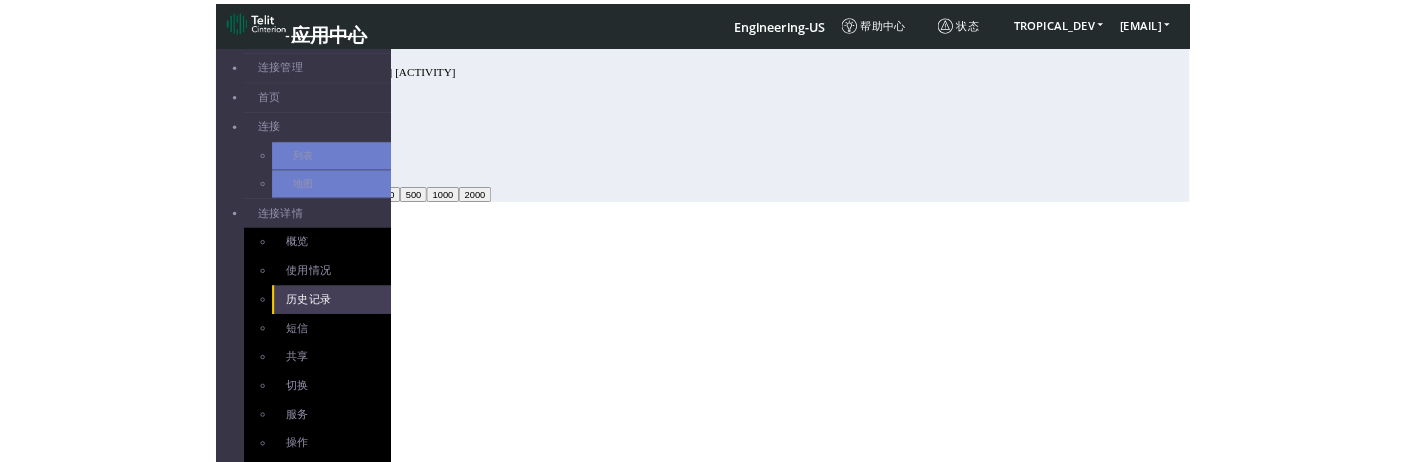 scroll, scrollTop: 0, scrollLeft: 0, axis: both 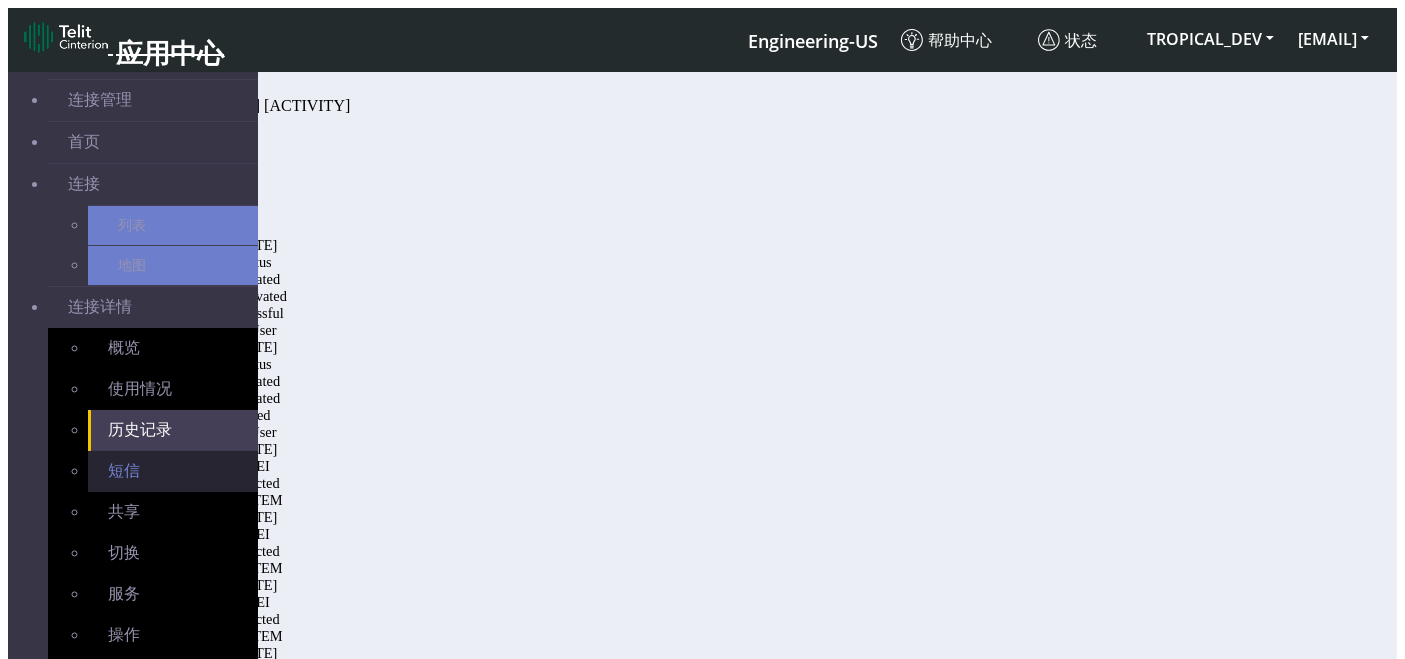 click on "短信" at bounding box center (173, 471) 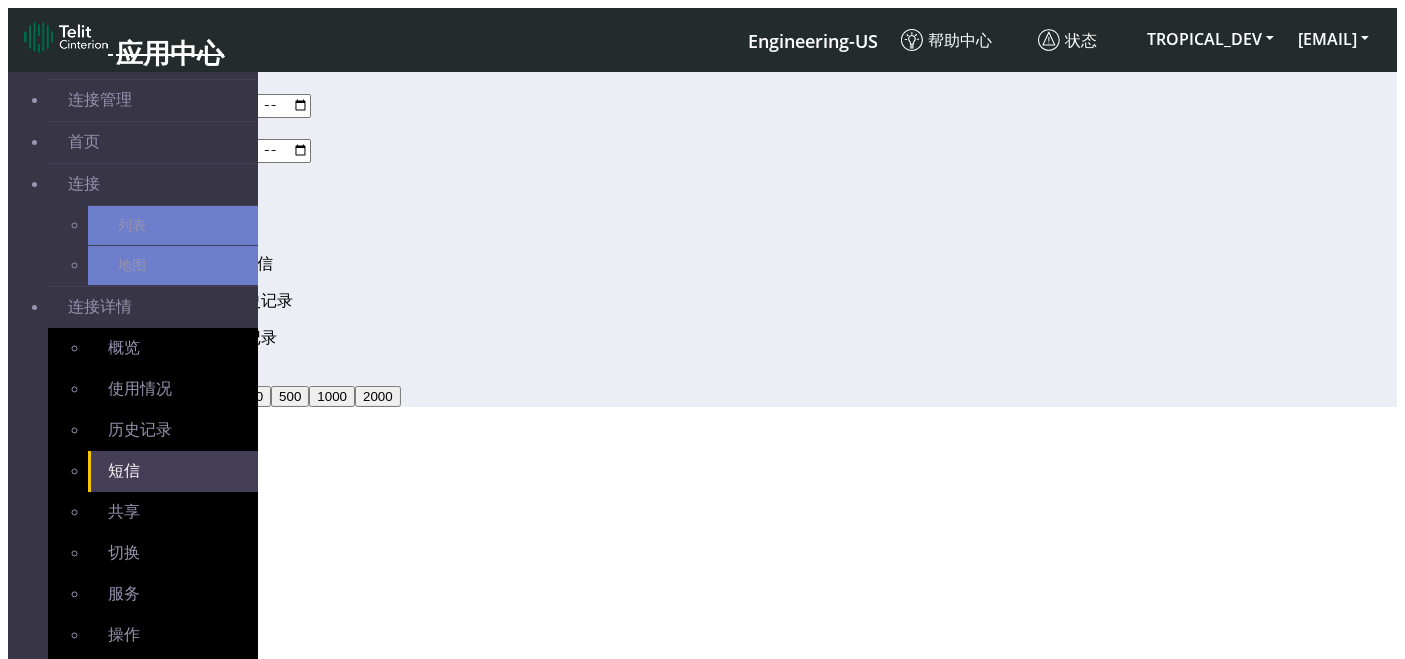 click at bounding box center (222, 106) 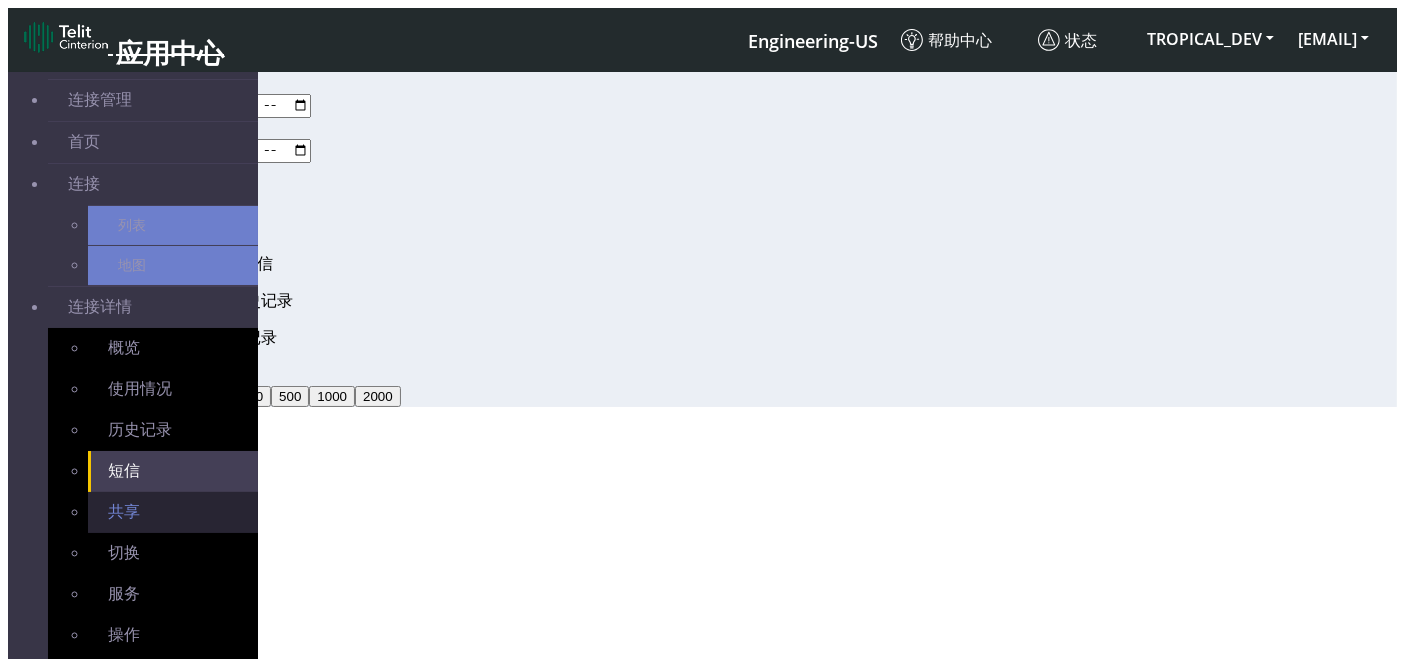 click on "共享" at bounding box center [173, 512] 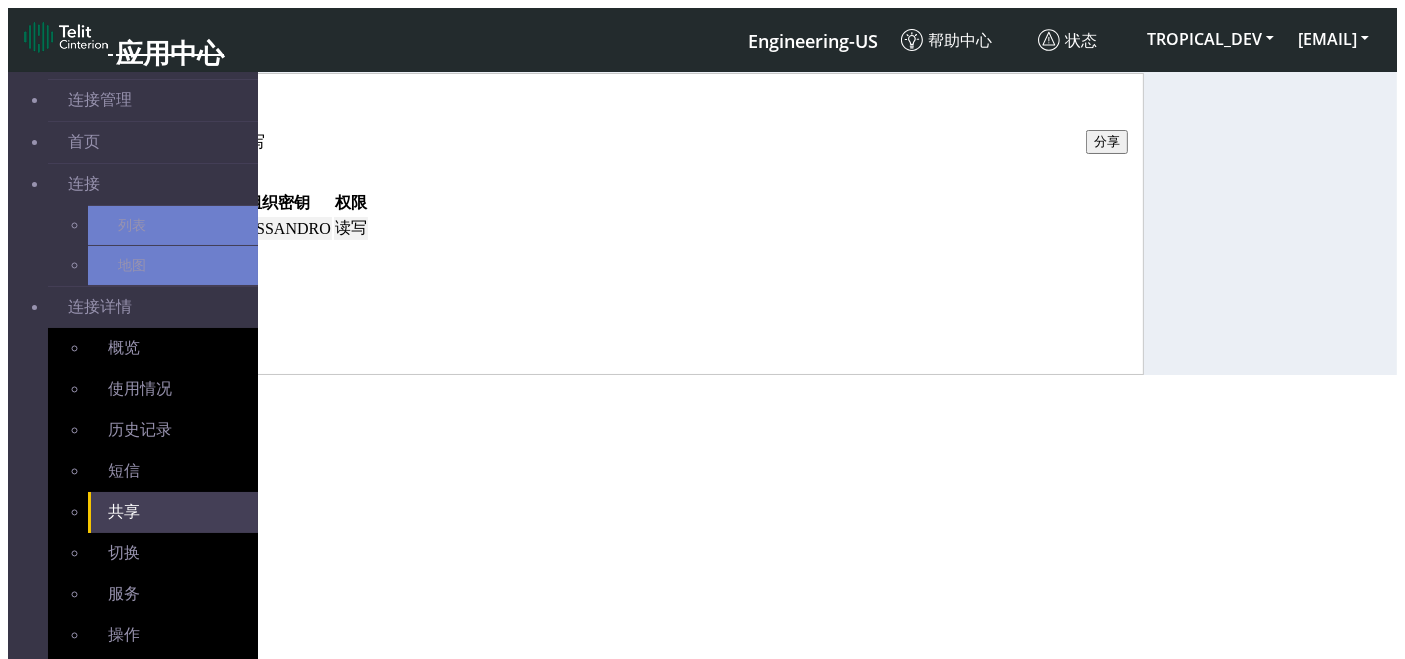 click on "历史记录" at bounding box center (218, 103) 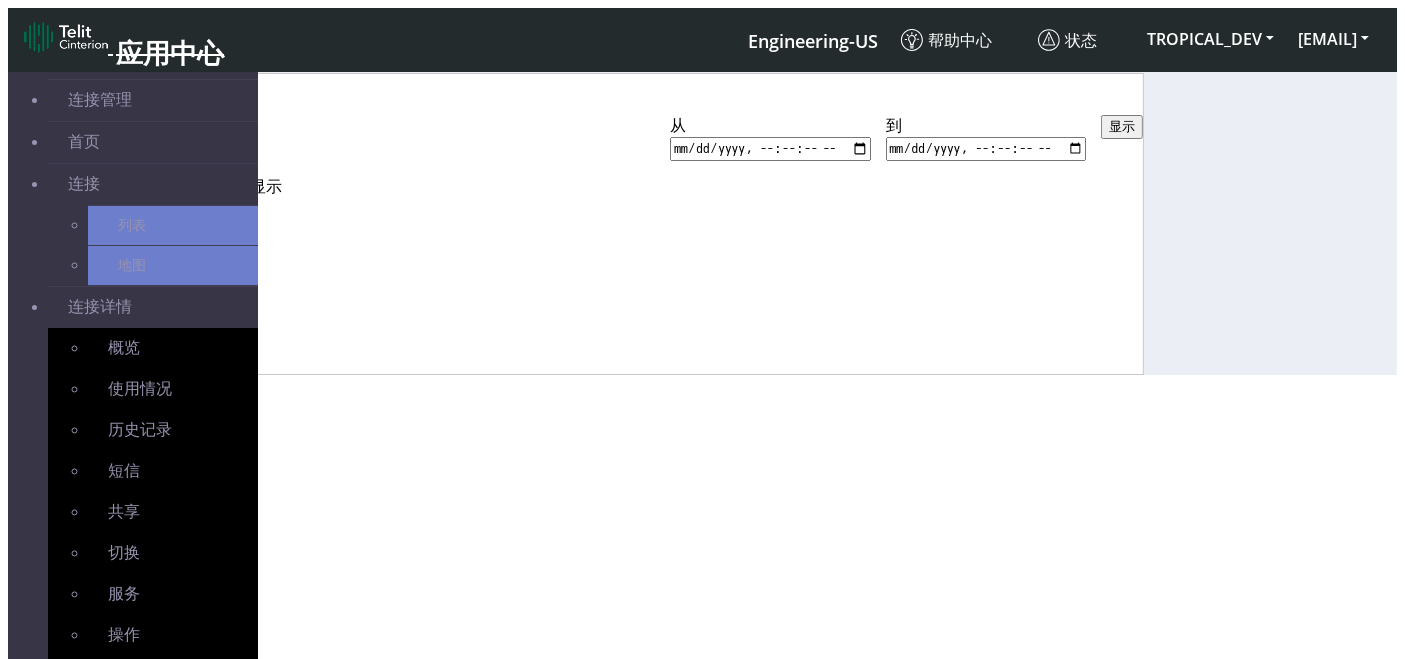 click at bounding box center [770, 149] 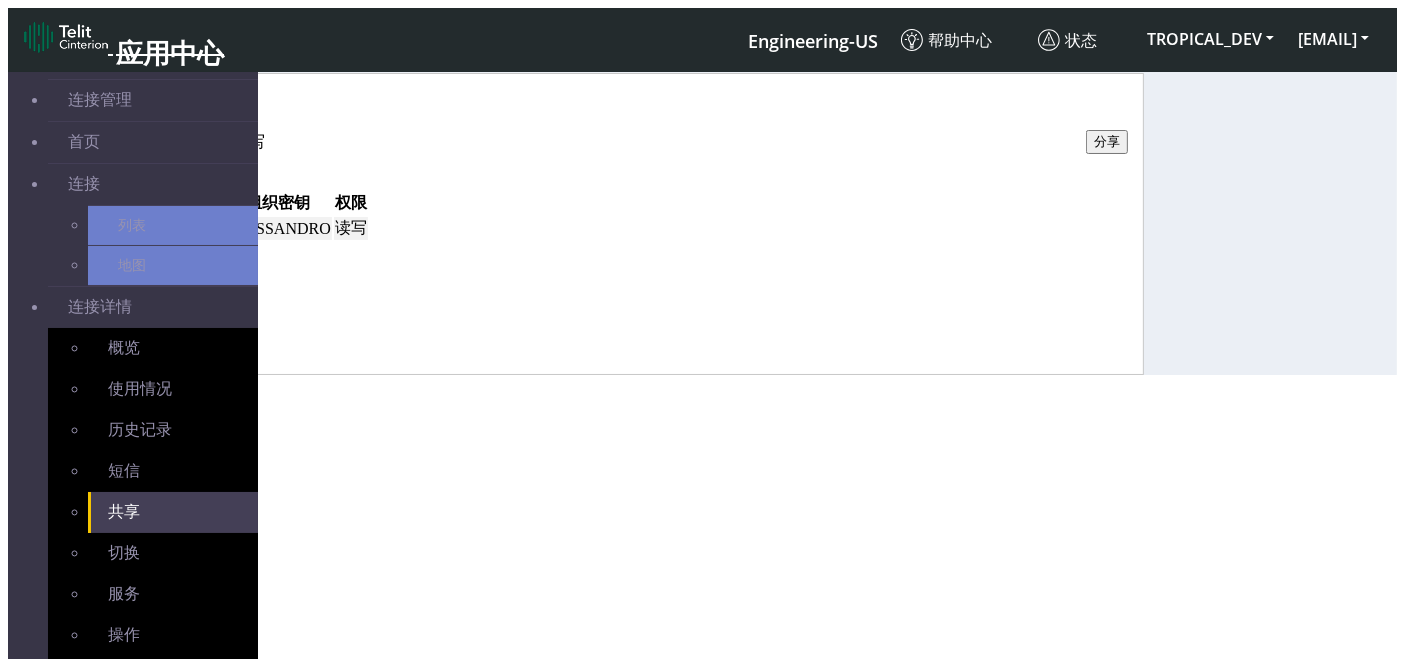 click at bounding box center [165, 234] 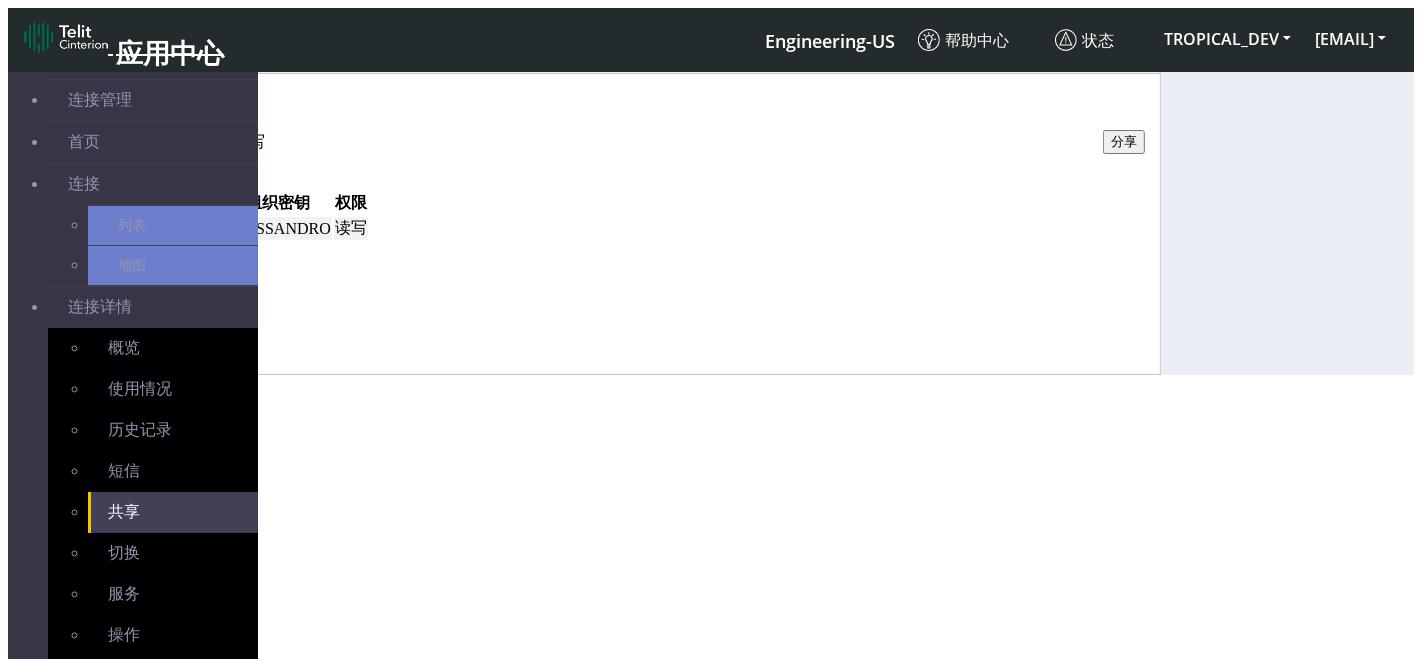 select on "rw" 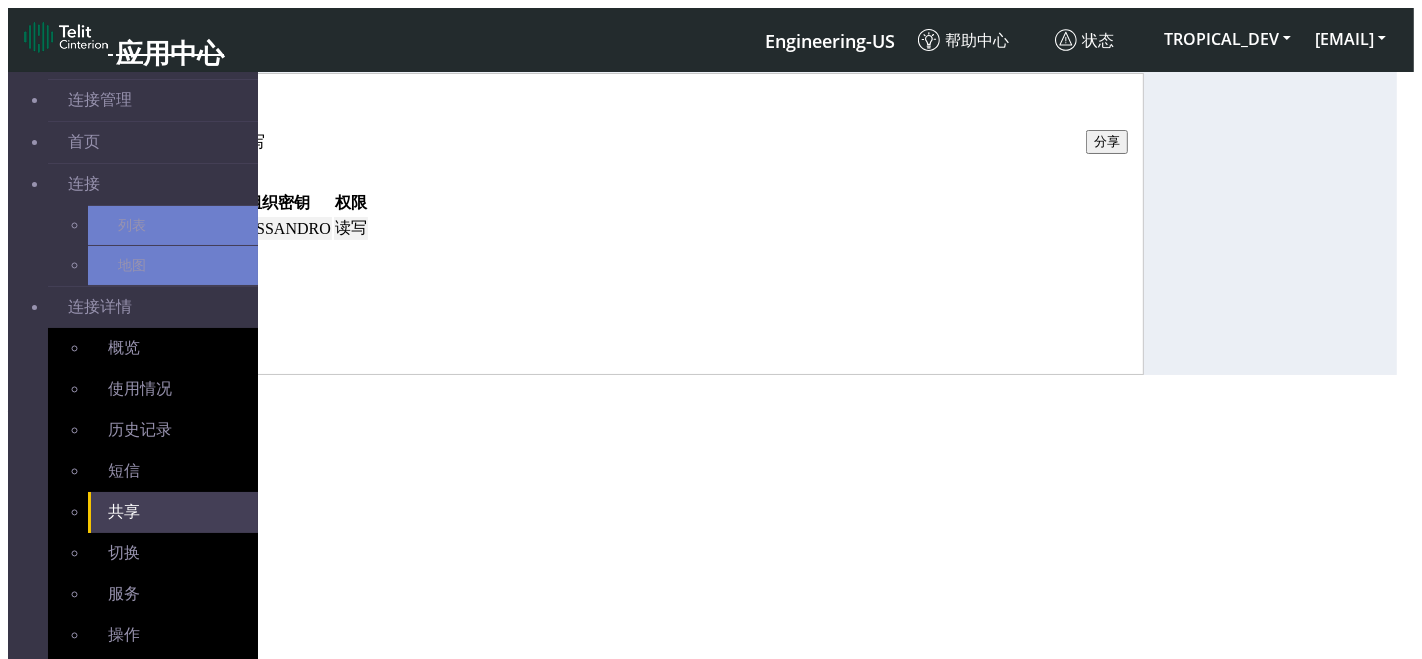 click on "分享" 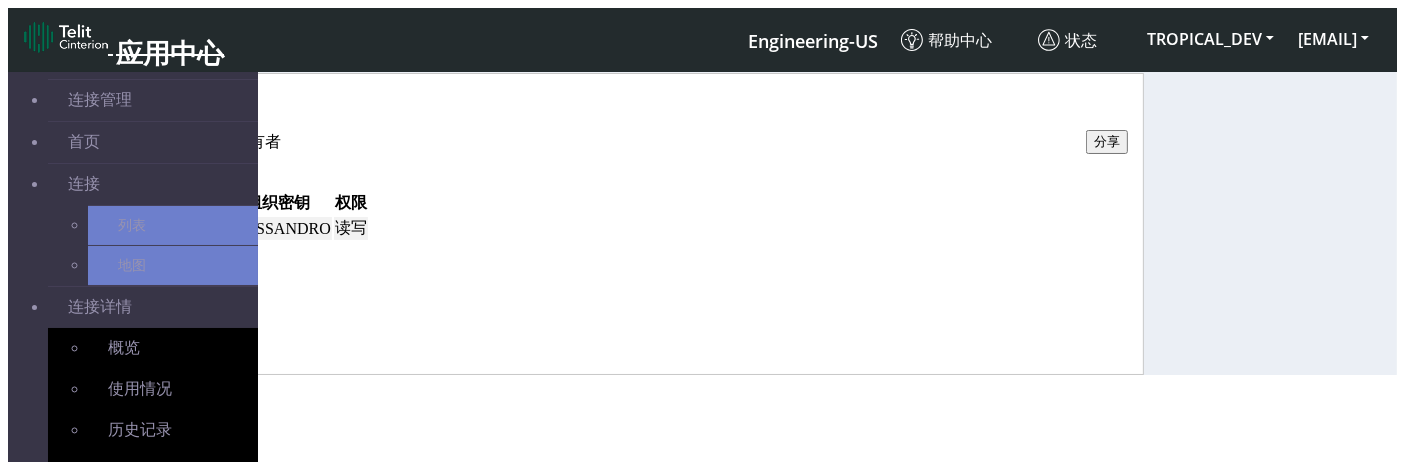 scroll, scrollTop: 6, scrollLeft: 0, axis: vertical 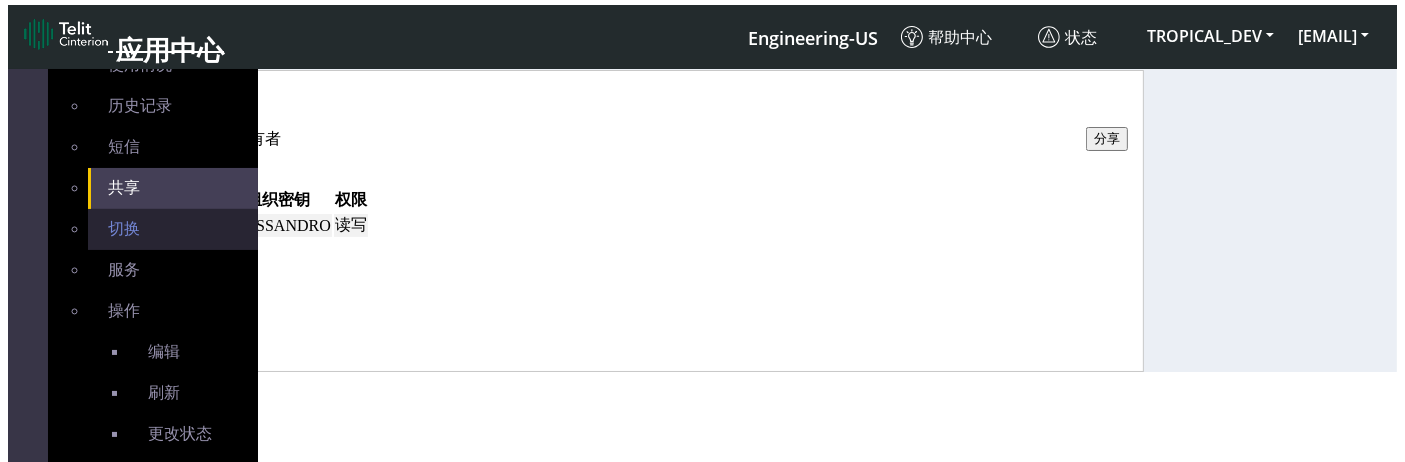 click on "切换" at bounding box center (173, 229) 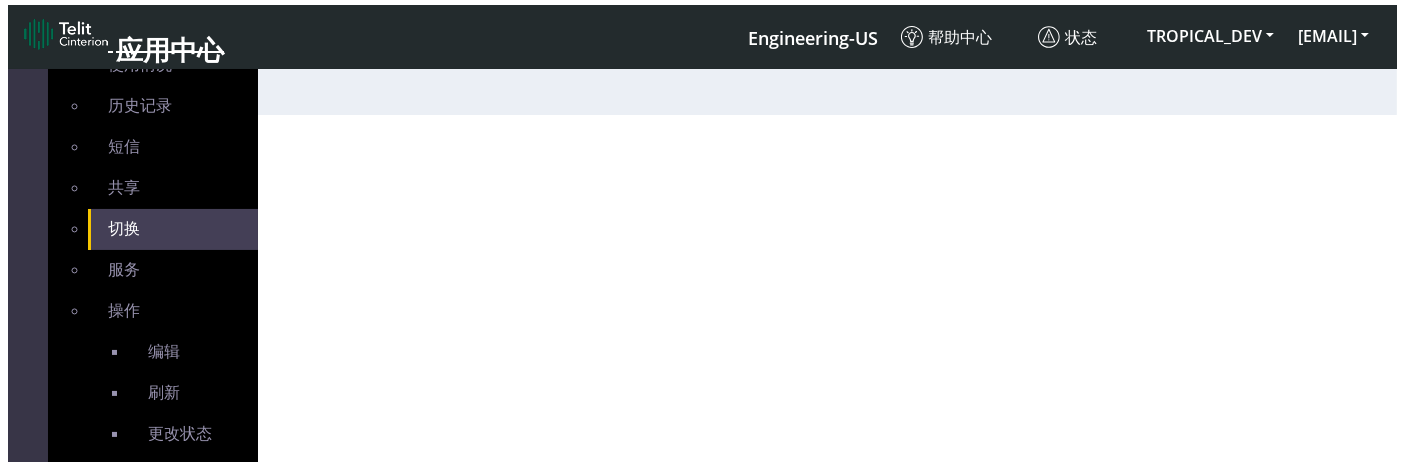 click on "检索" 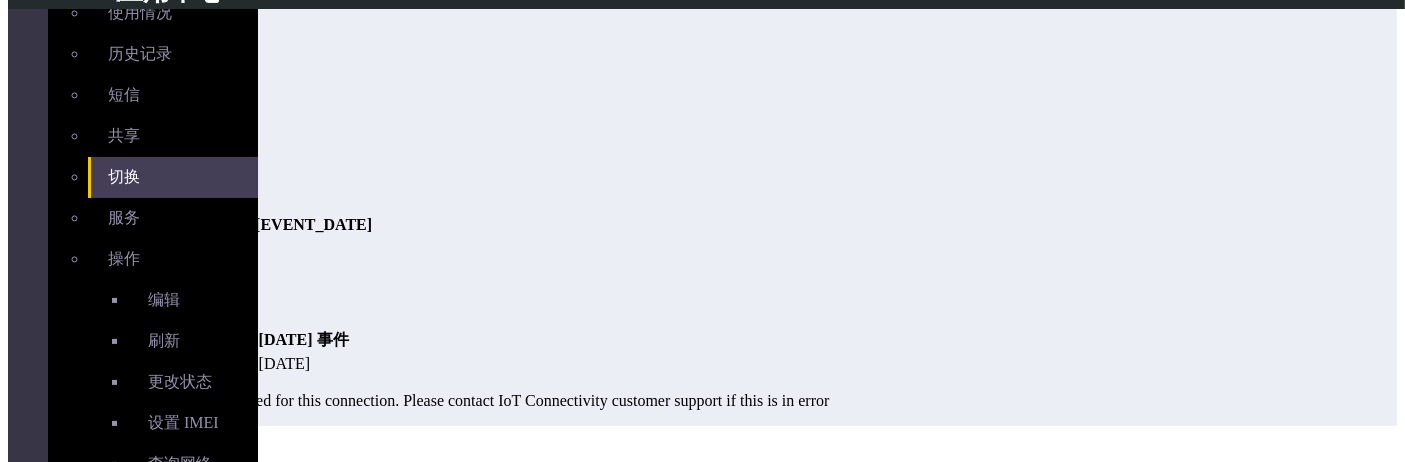 scroll, scrollTop: 66, scrollLeft: 0, axis: vertical 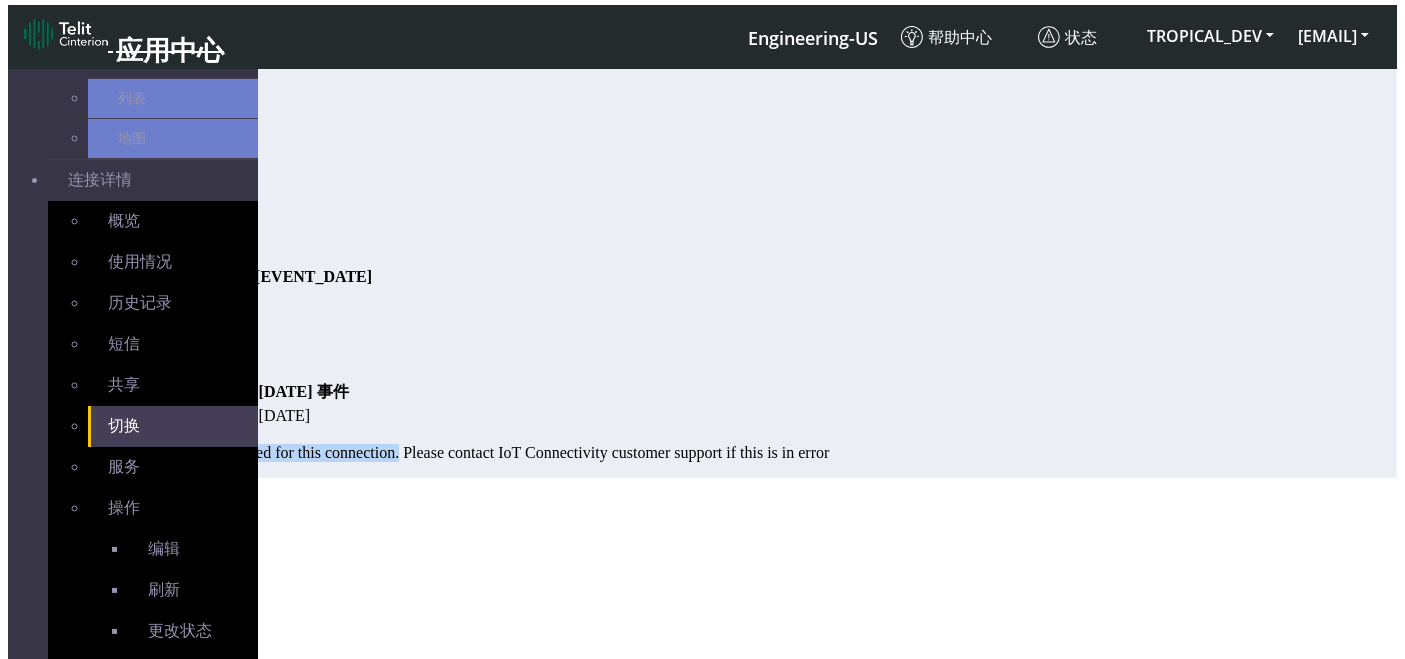 drag, startPoint x: 311, startPoint y: 527, endPoint x: 600, endPoint y: 515, distance: 289.24902 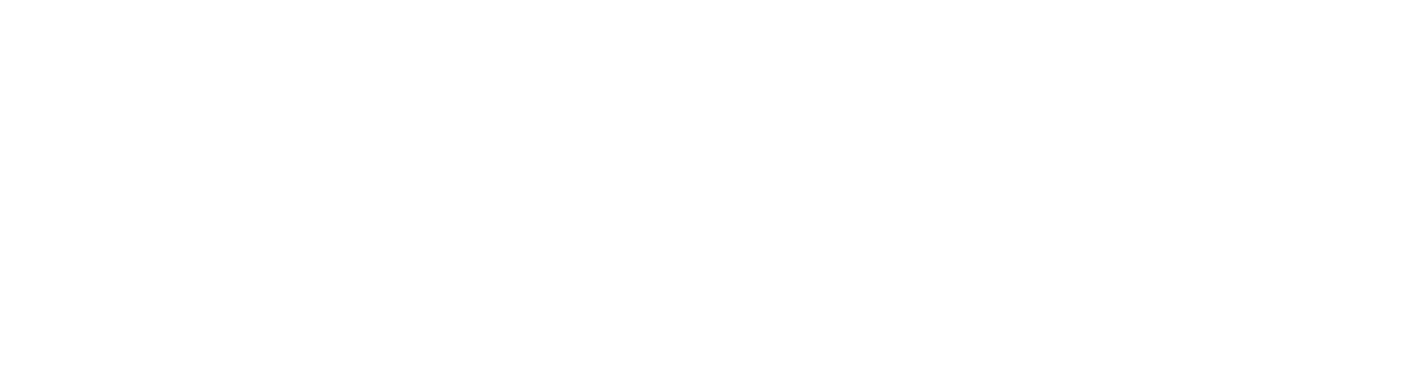 scroll, scrollTop: 0, scrollLeft: 0, axis: both 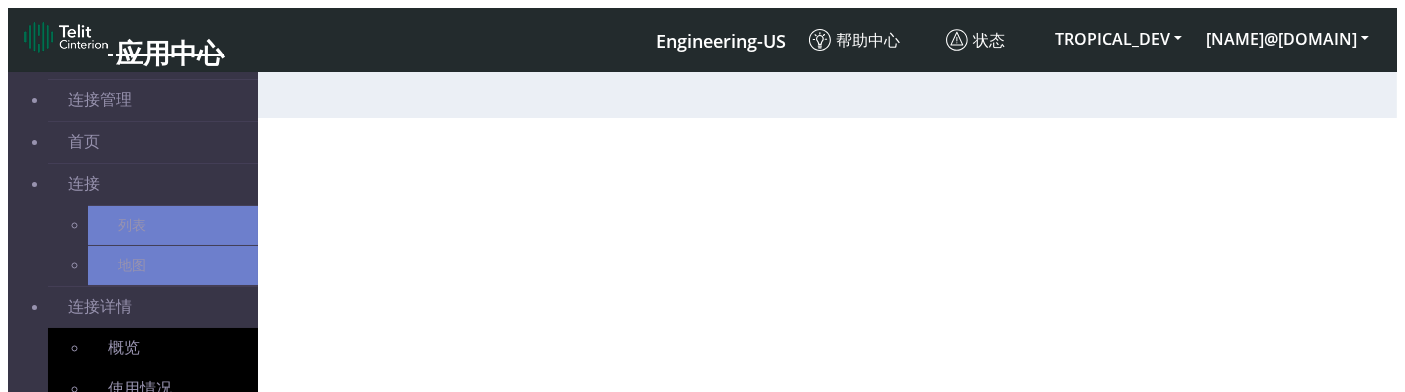 click on "检索" 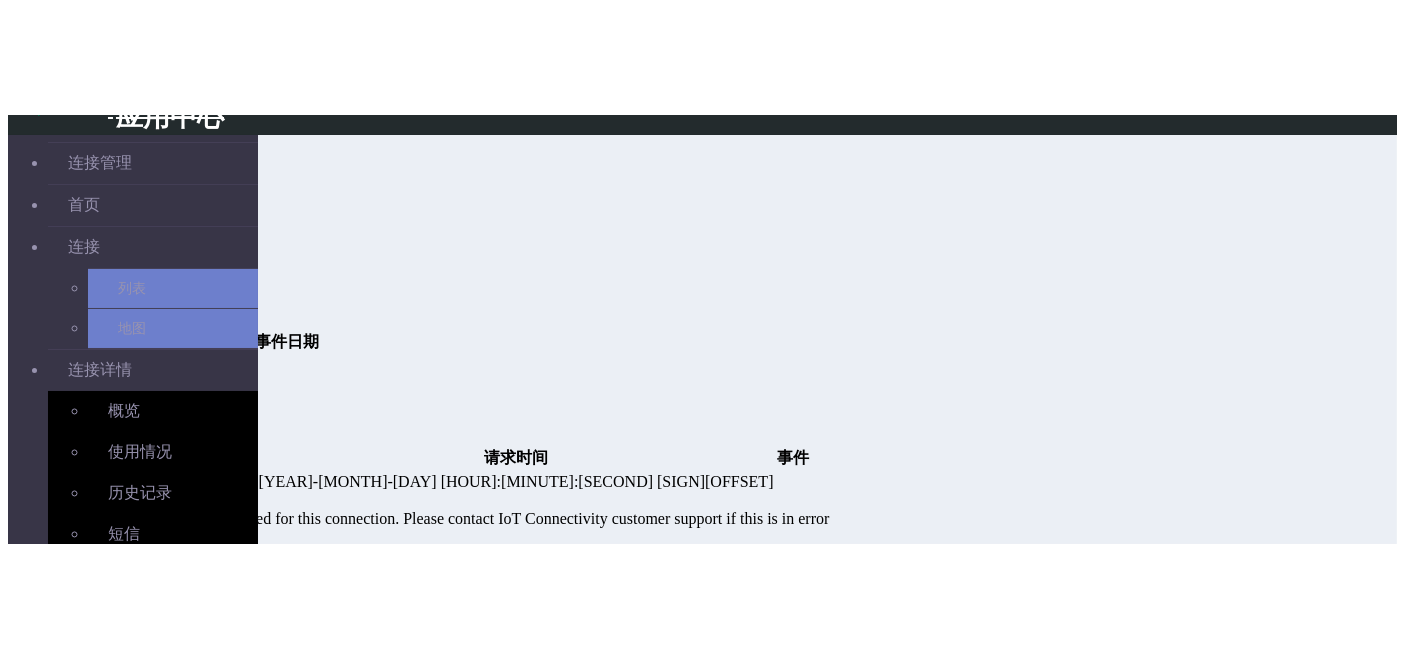 scroll, scrollTop: 0, scrollLeft: 0, axis: both 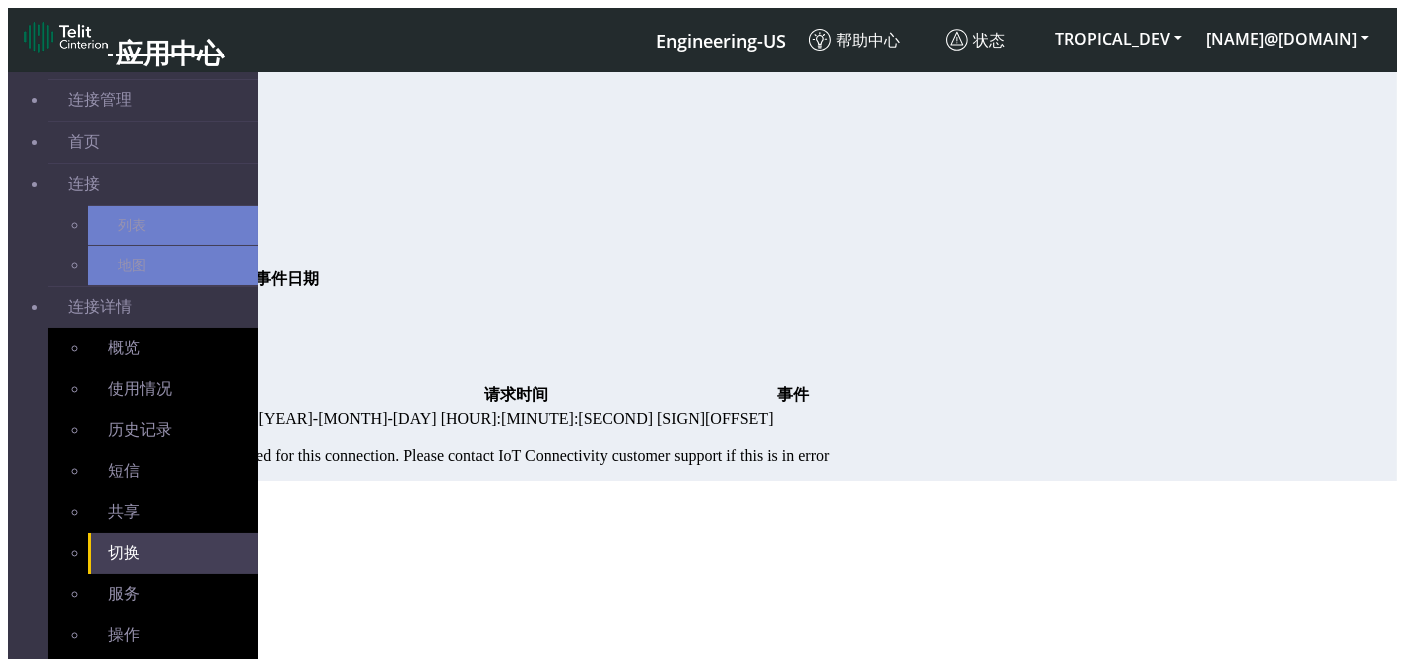 drag, startPoint x: 295, startPoint y: 438, endPoint x: 399, endPoint y: 435, distance: 104.04326 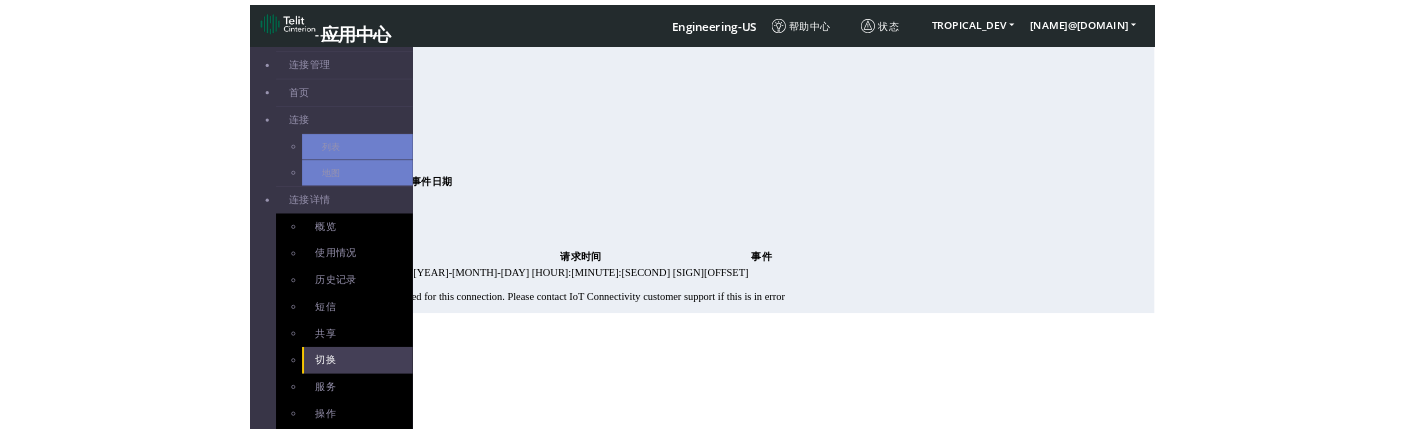 scroll, scrollTop: 6, scrollLeft: 0, axis: vertical 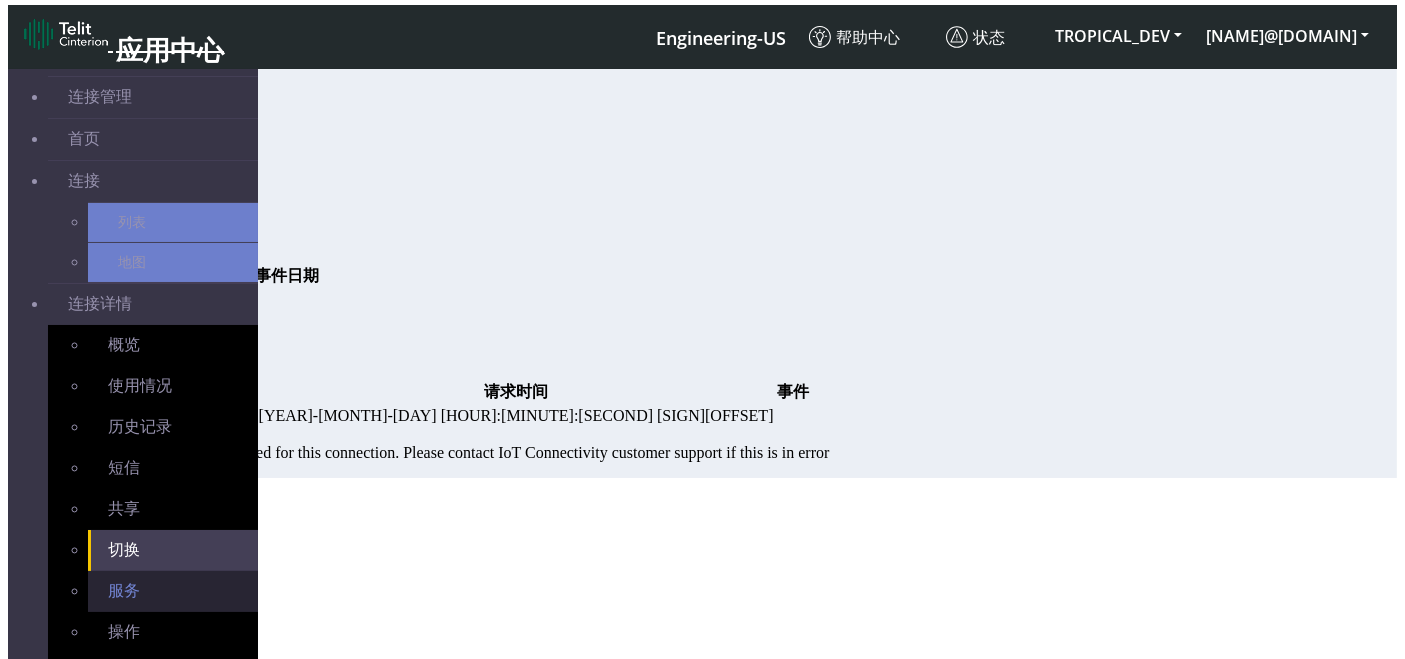 click on "服务" at bounding box center [173, 591] 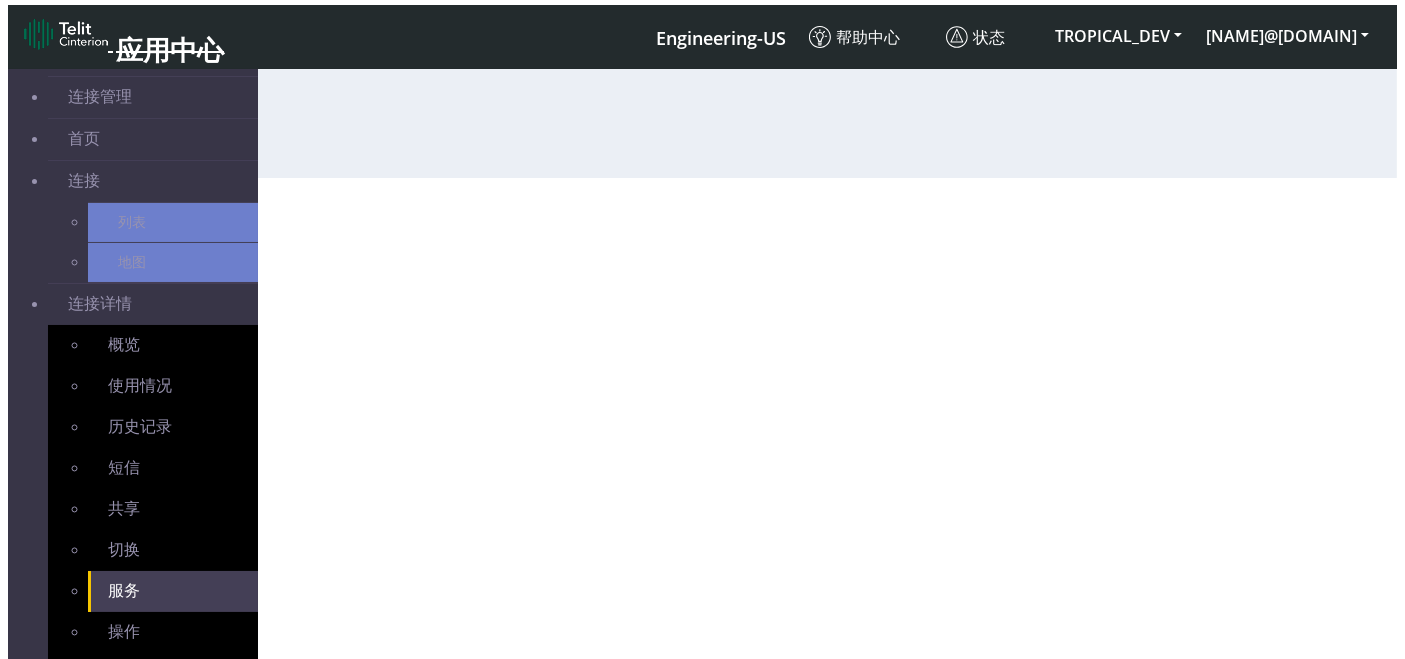 click on "ENABLED DISABLED" at bounding box center (209, 101) 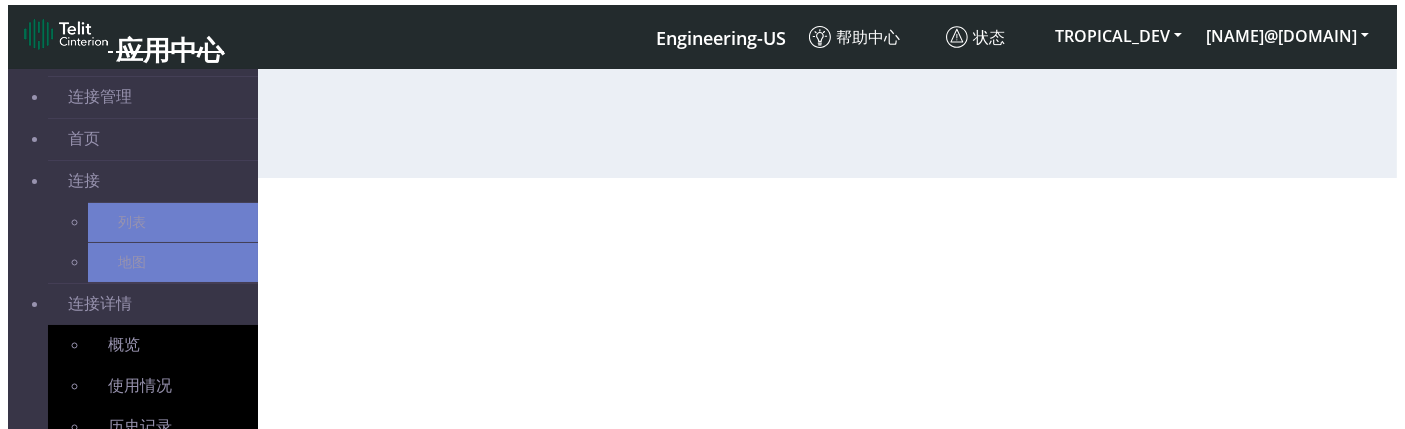click on "ENABLED DISABLED" at bounding box center [209, 143] 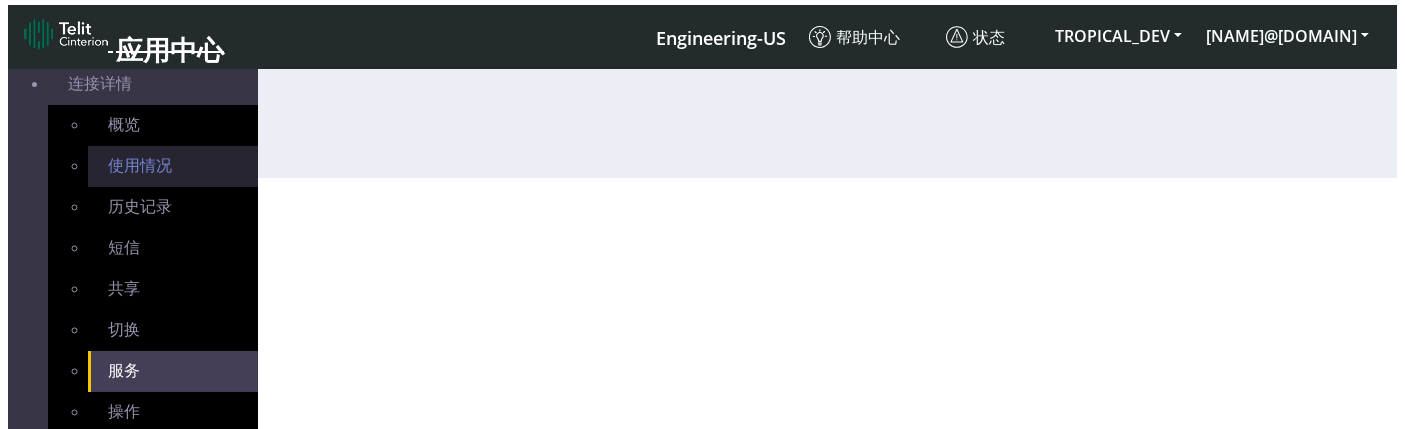 scroll, scrollTop: 222, scrollLeft: 0, axis: vertical 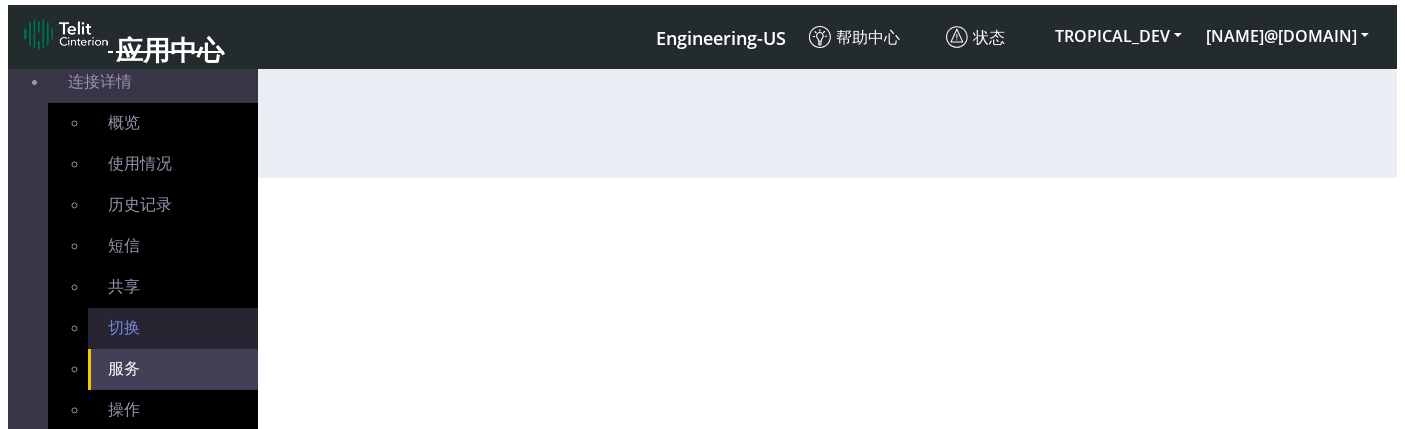 click on "切换" at bounding box center (173, 328) 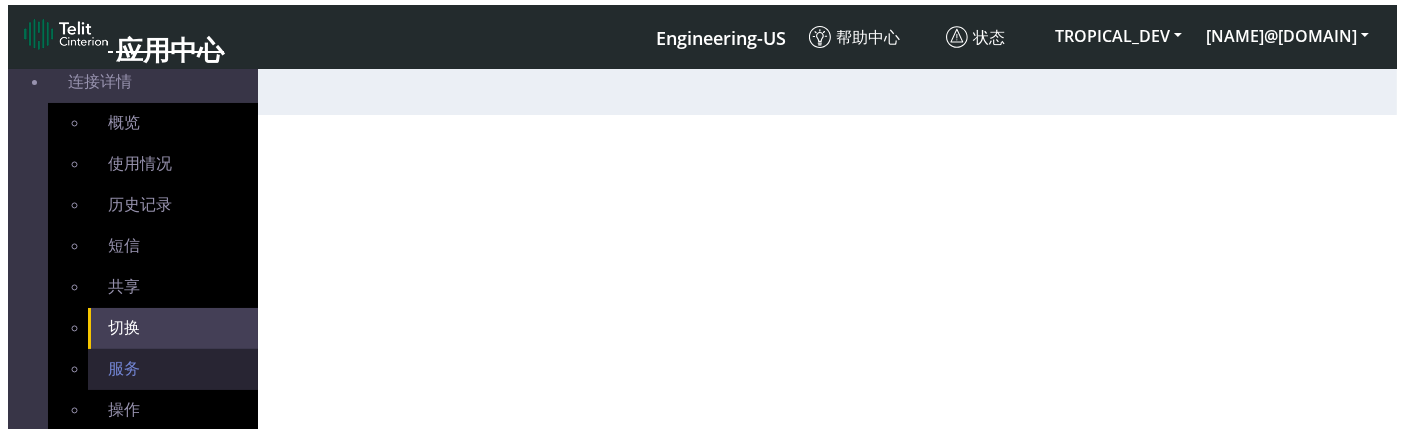 click on "服务" at bounding box center (124, 368) 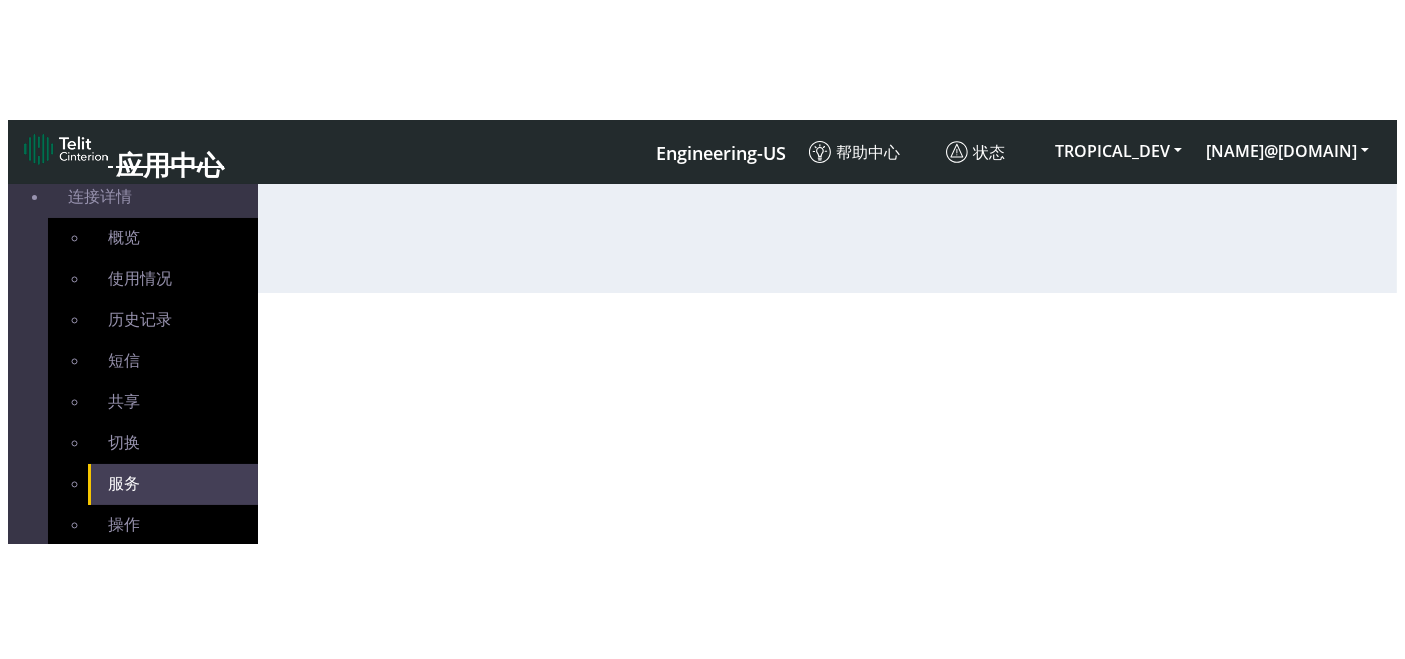 scroll, scrollTop: 0, scrollLeft: 0, axis: both 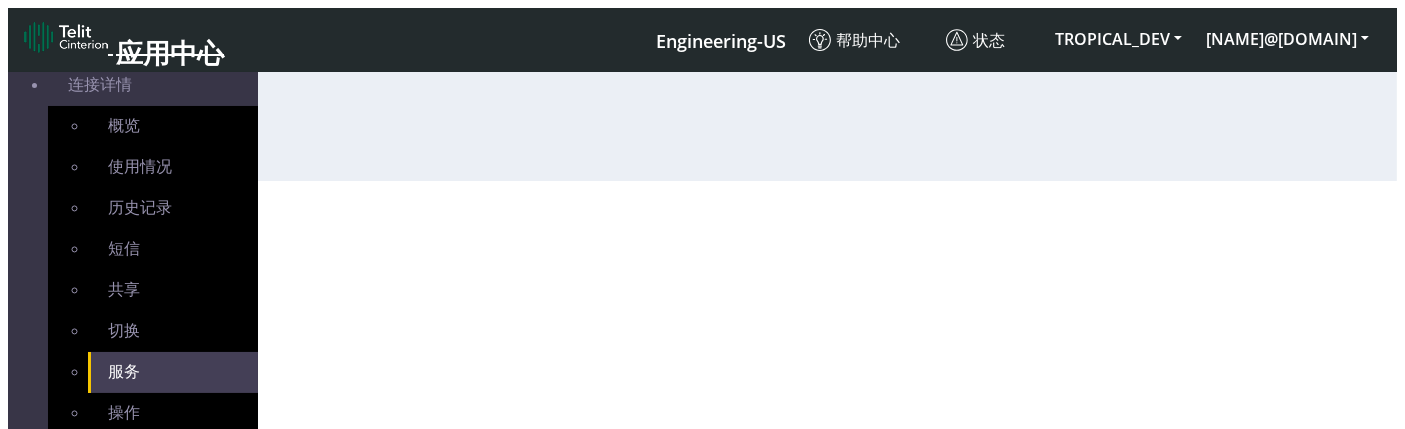 click on "服务 数据 ENABLED DISABLED 短信 MO MT BOTH DISABLED 语音 ENABLED DISABLED 更新" 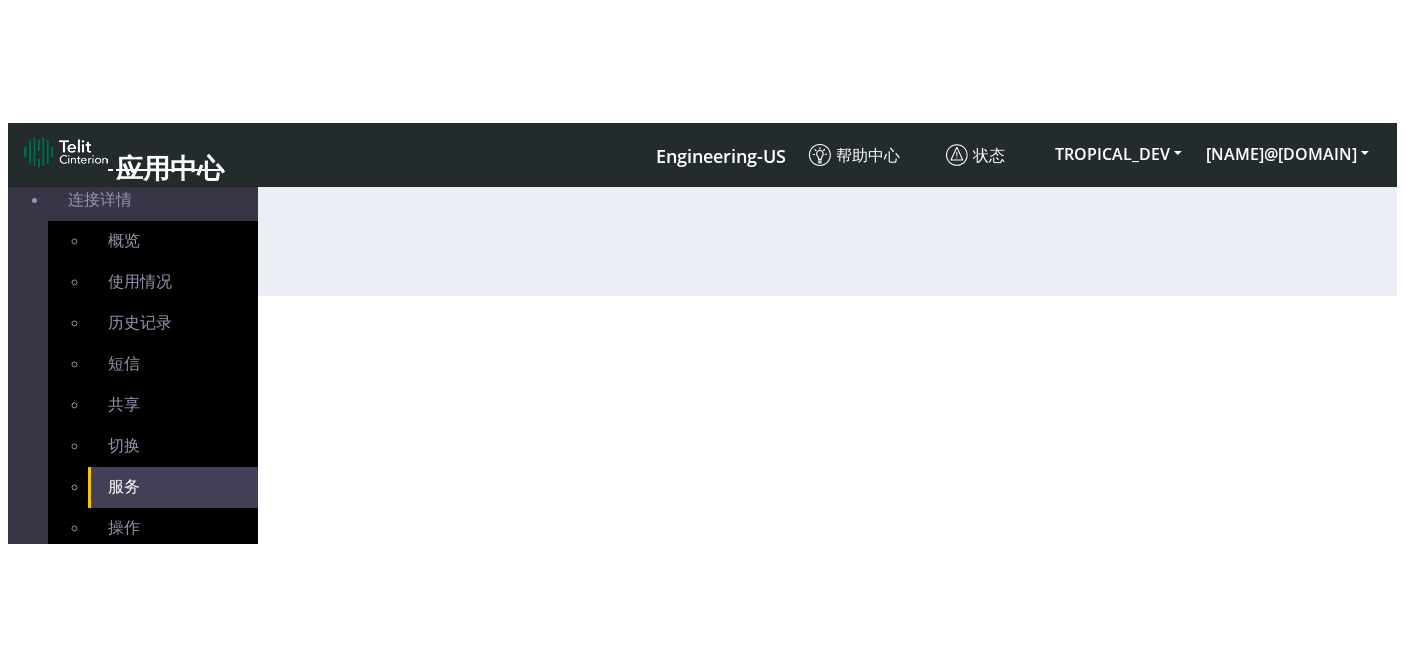 scroll, scrollTop: 124, scrollLeft: 0, axis: vertical 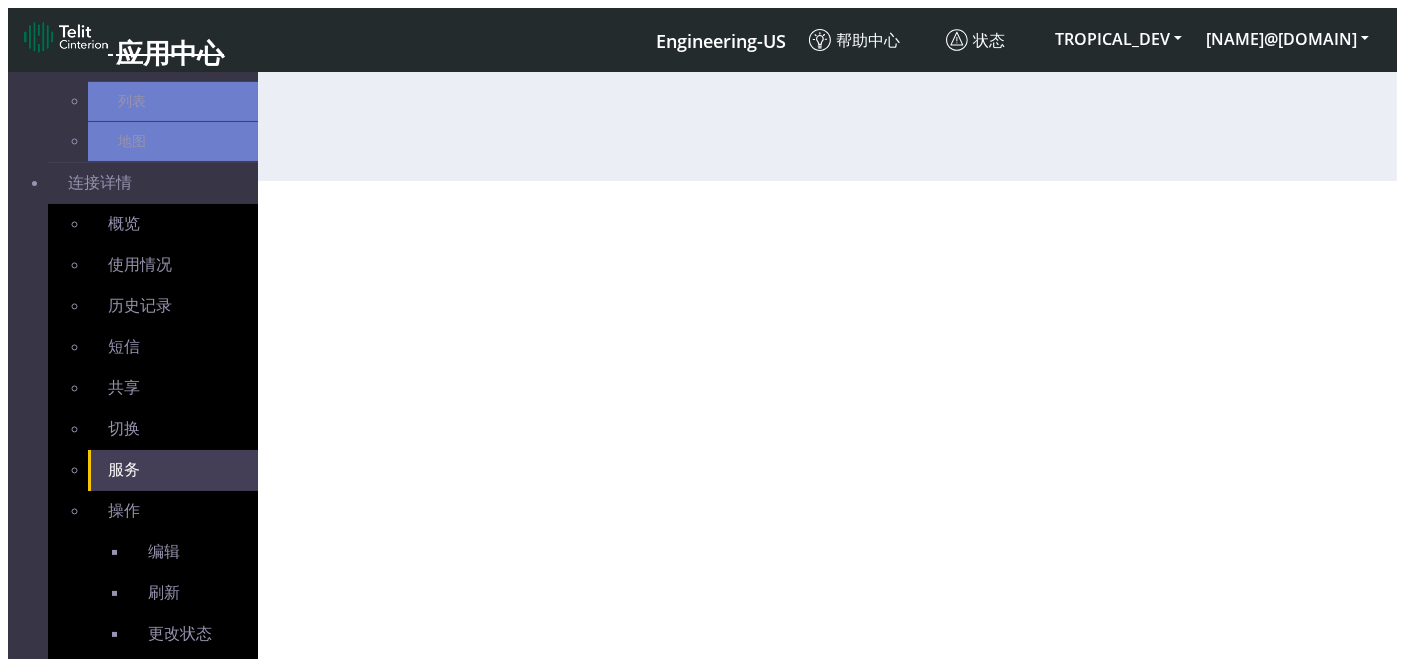 select on "4: 0" 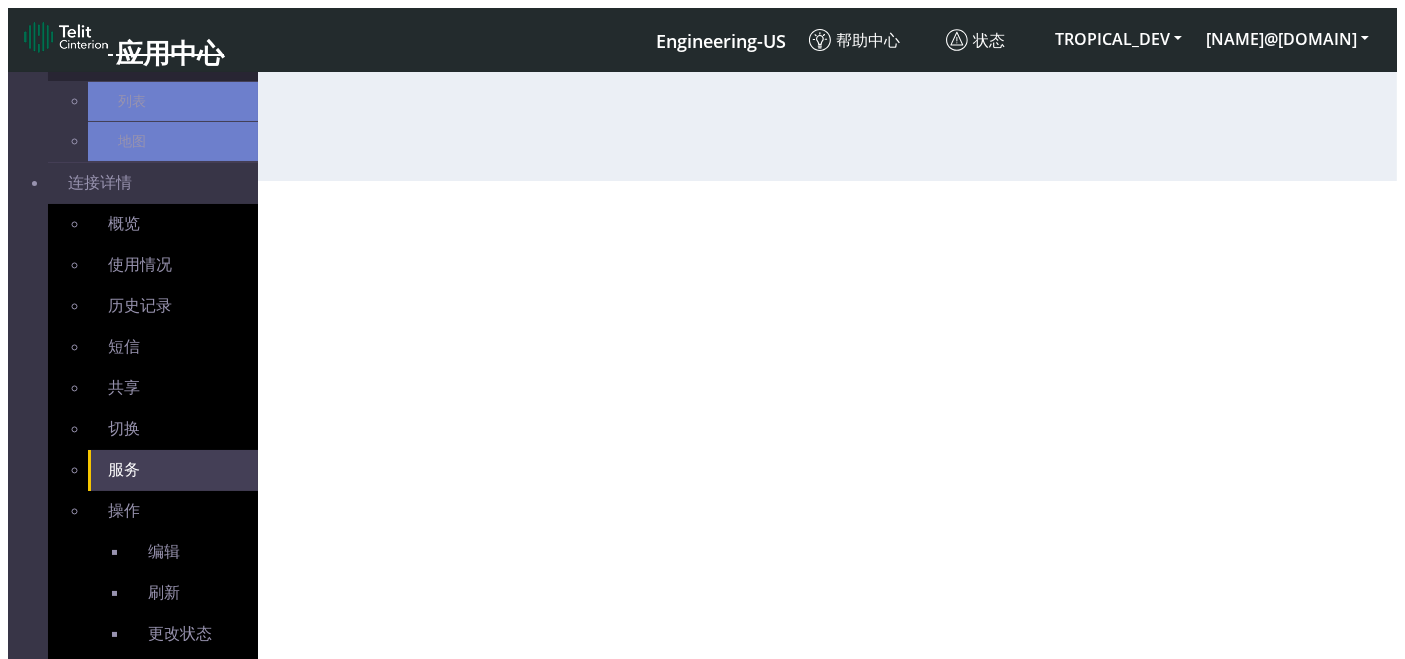 select on "10: 0" 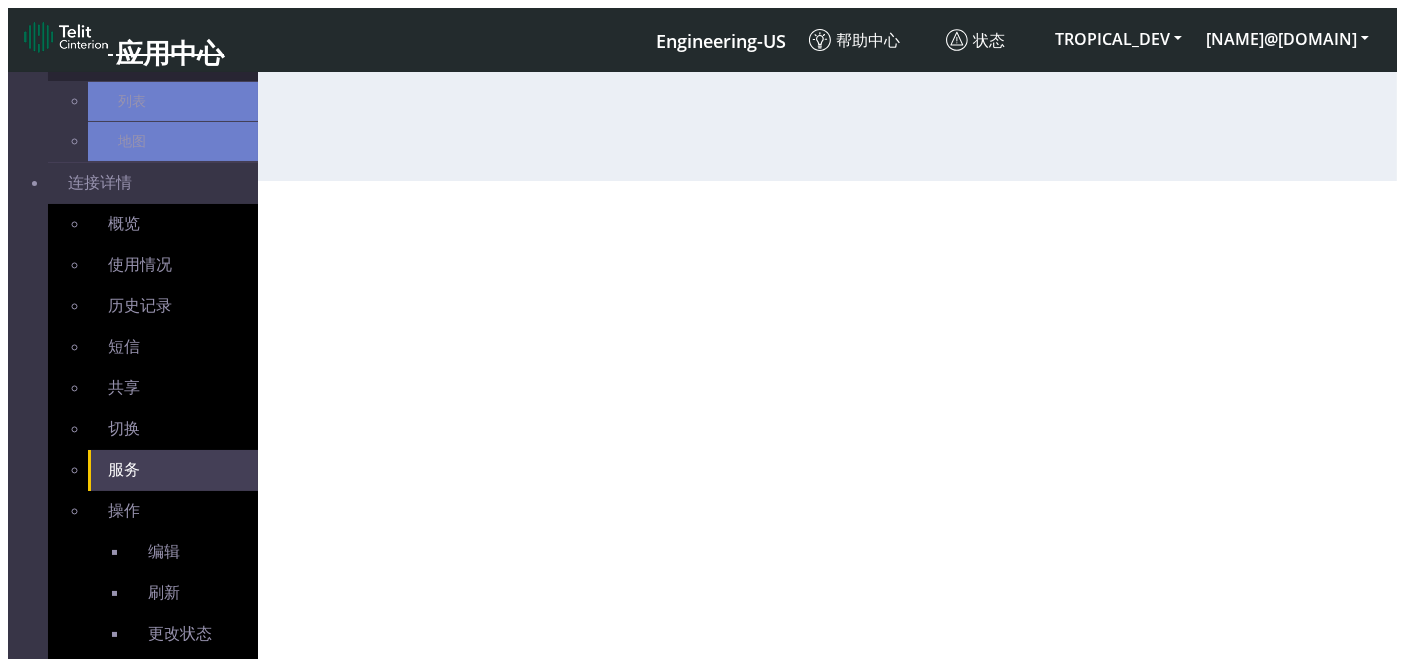 select on "12: 0" 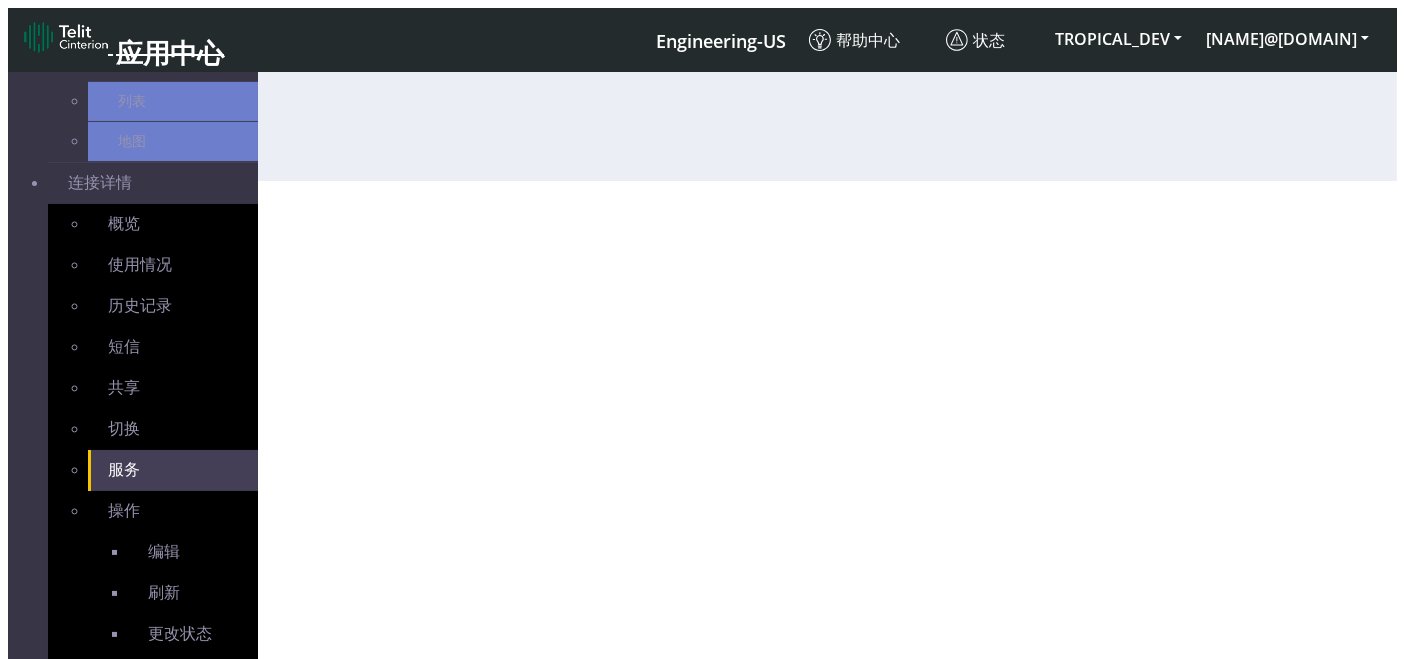 select on "14: 0" 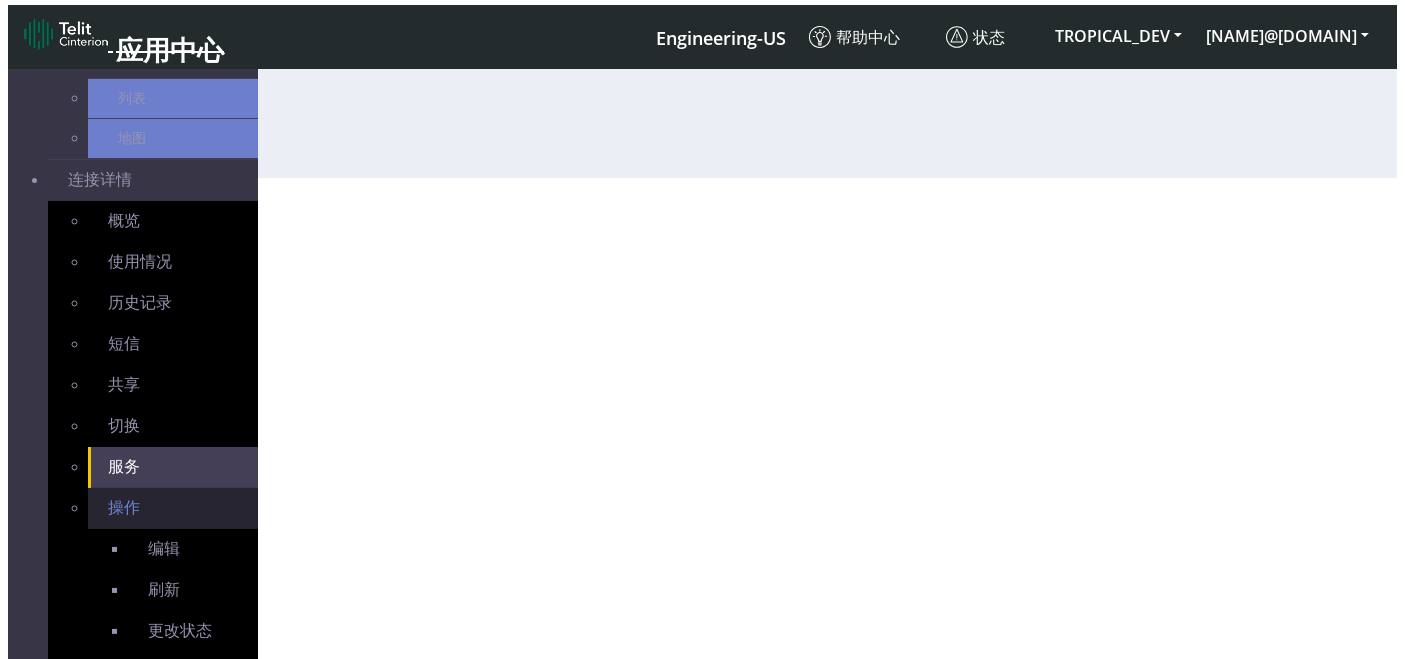 click on "操作" at bounding box center [173, 508] 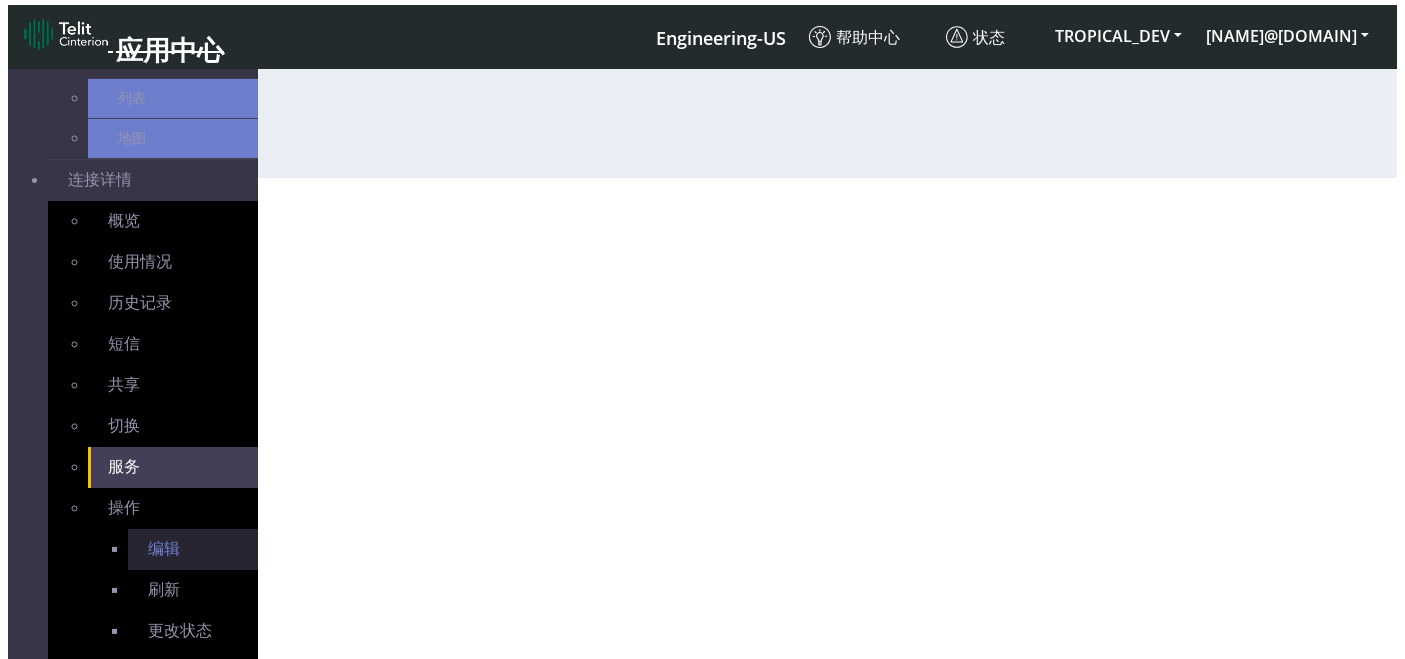 click on "编辑" at bounding box center (193, 549) 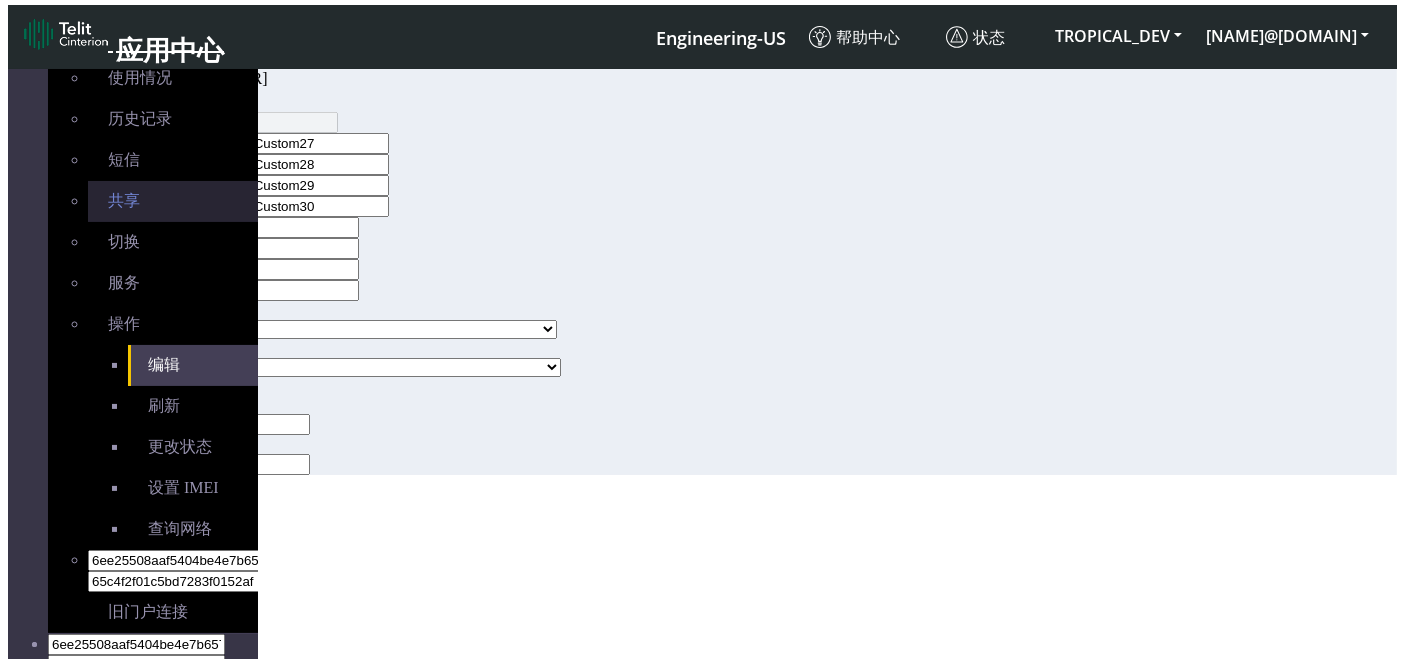 scroll, scrollTop: 306, scrollLeft: 0, axis: vertical 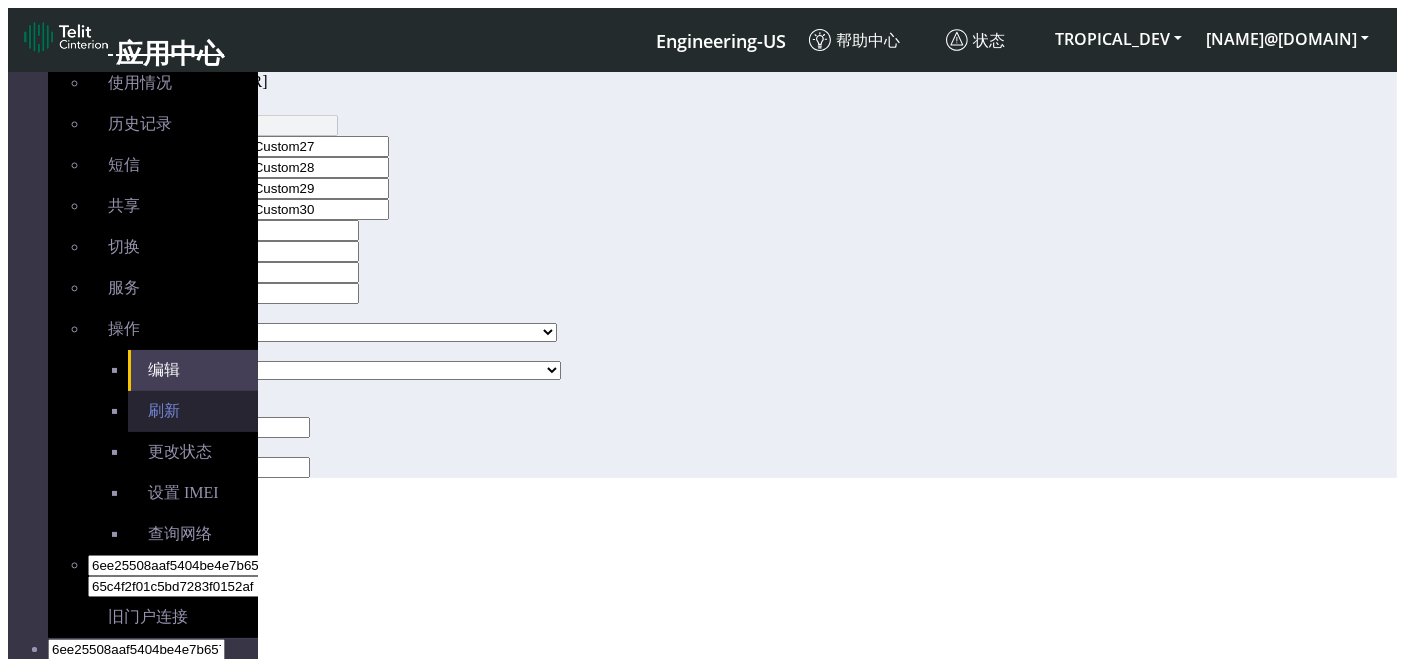 click on "刷新" at bounding box center [164, 410] 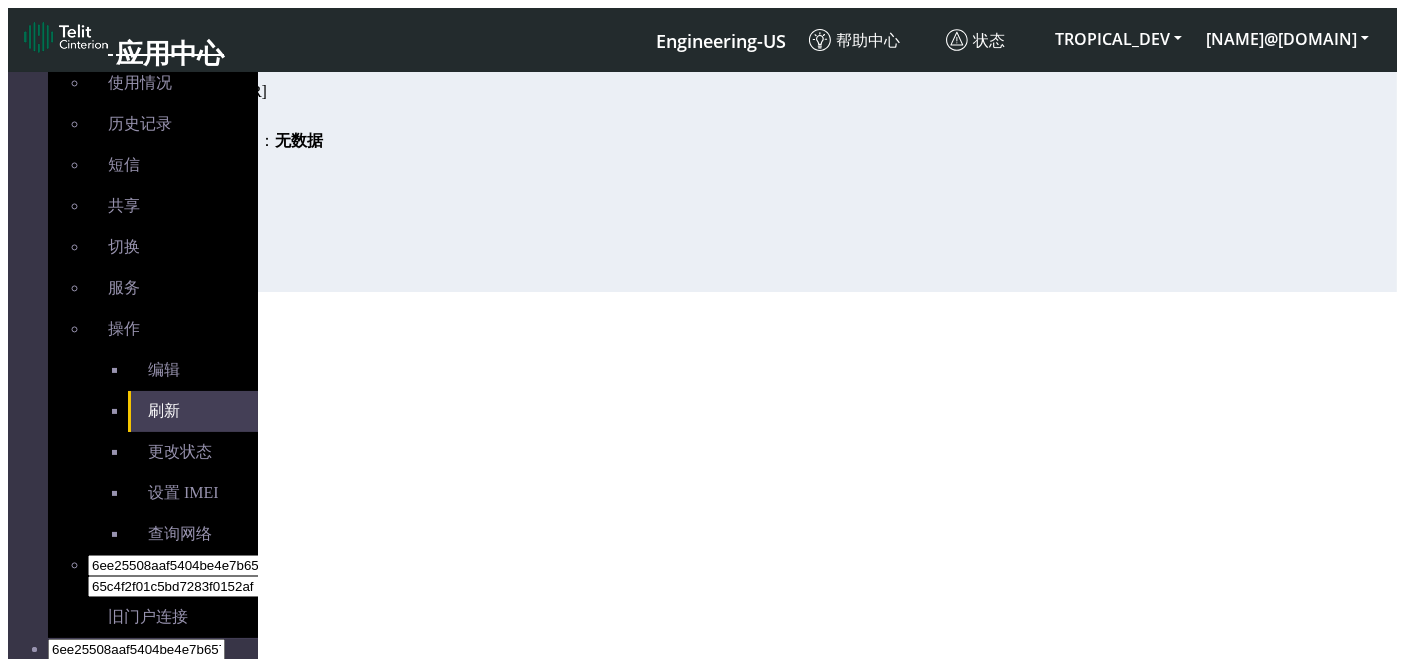 click on "刷新" 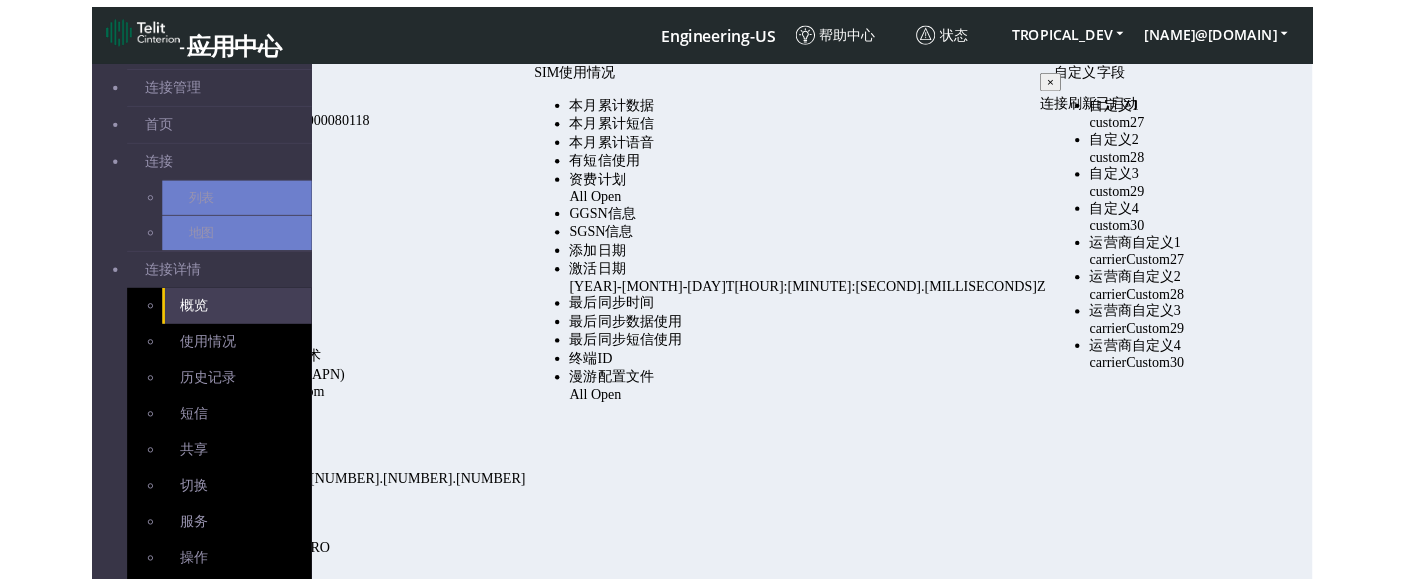 scroll, scrollTop: 344, scrollLeft: 0, axis: vertical 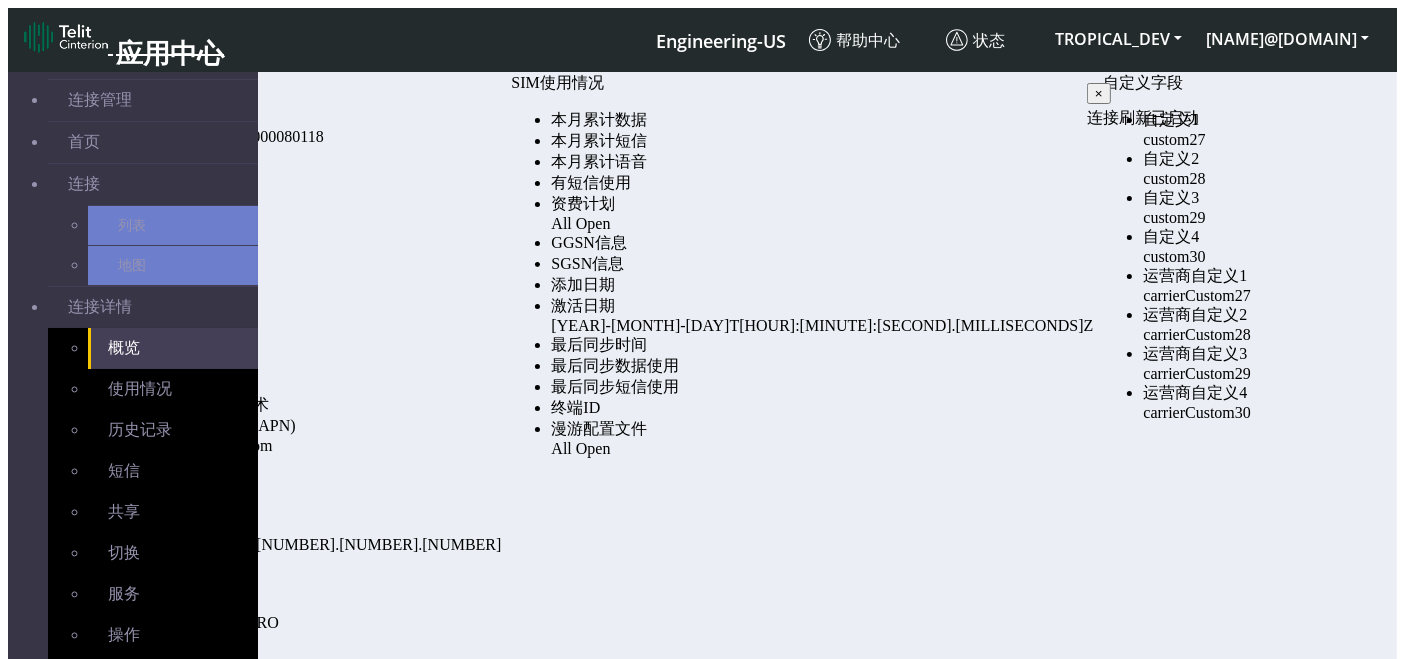 click on "旧门户连接" at bounding box center (148, 922) 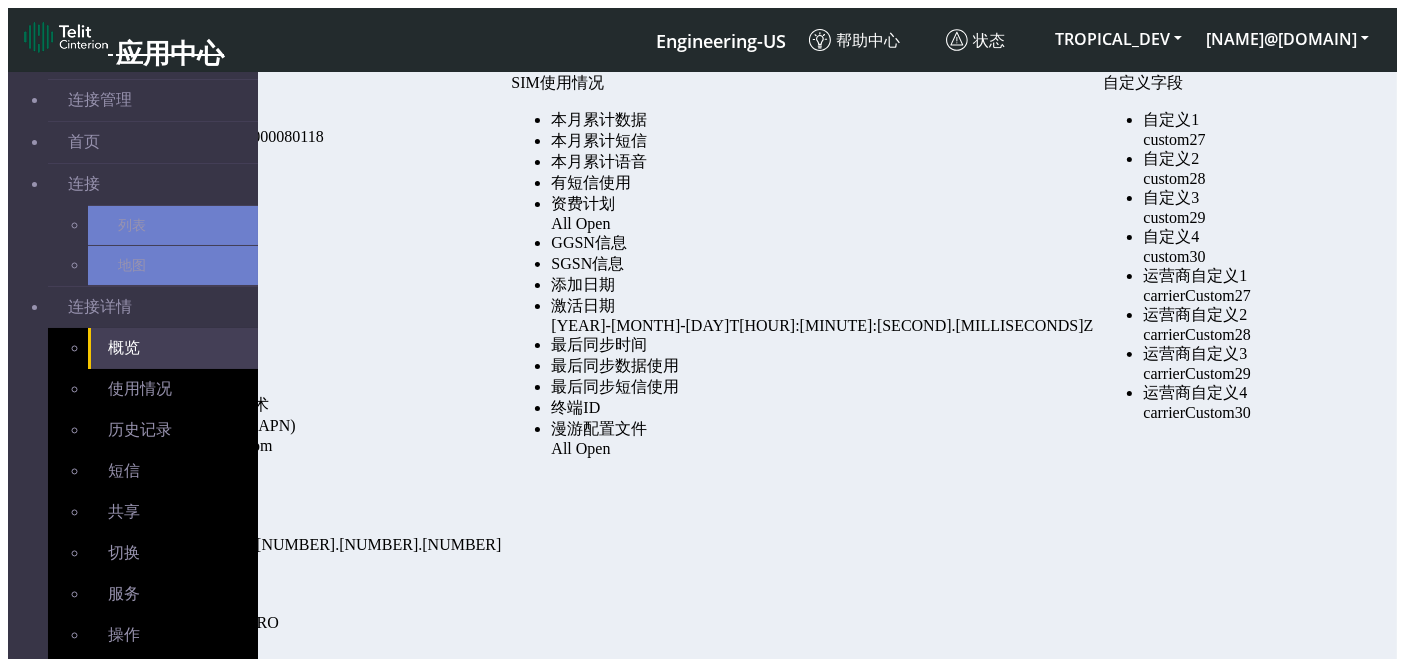 click on "更改状态" at bounding box center (180, 757) 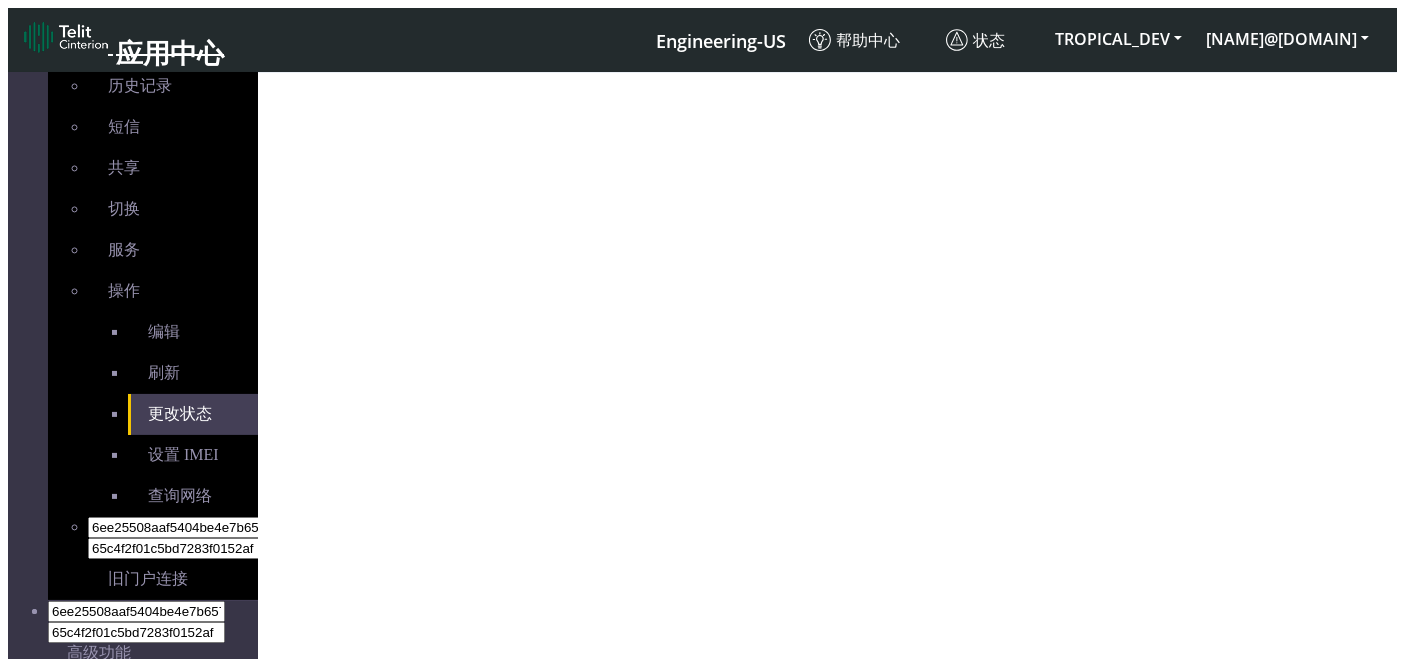 select on "activated" 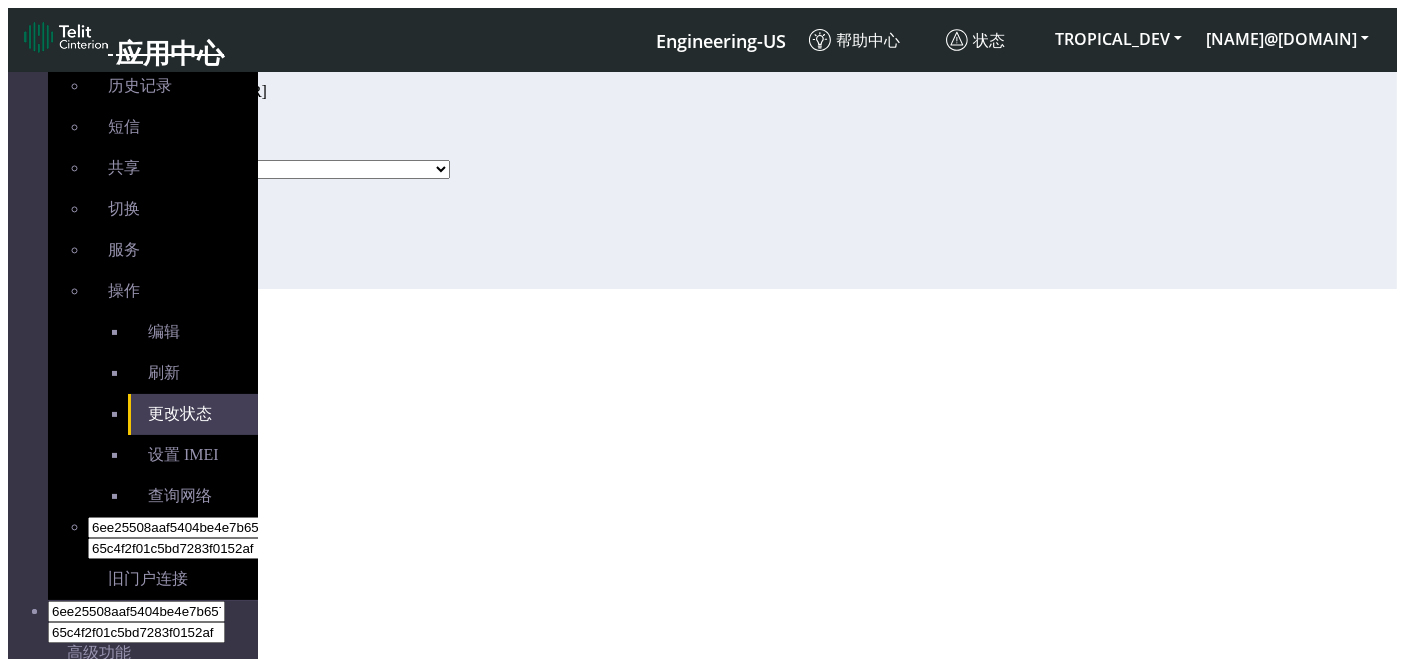 click on "Activated Deactivated Blocked" at bounding box center [306, 169] 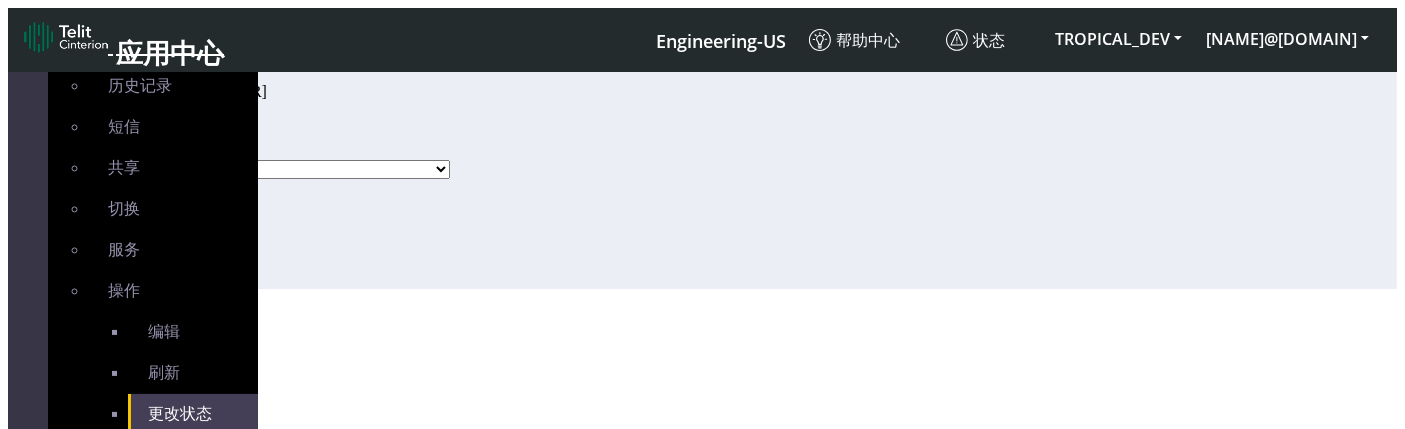 click on "更新" 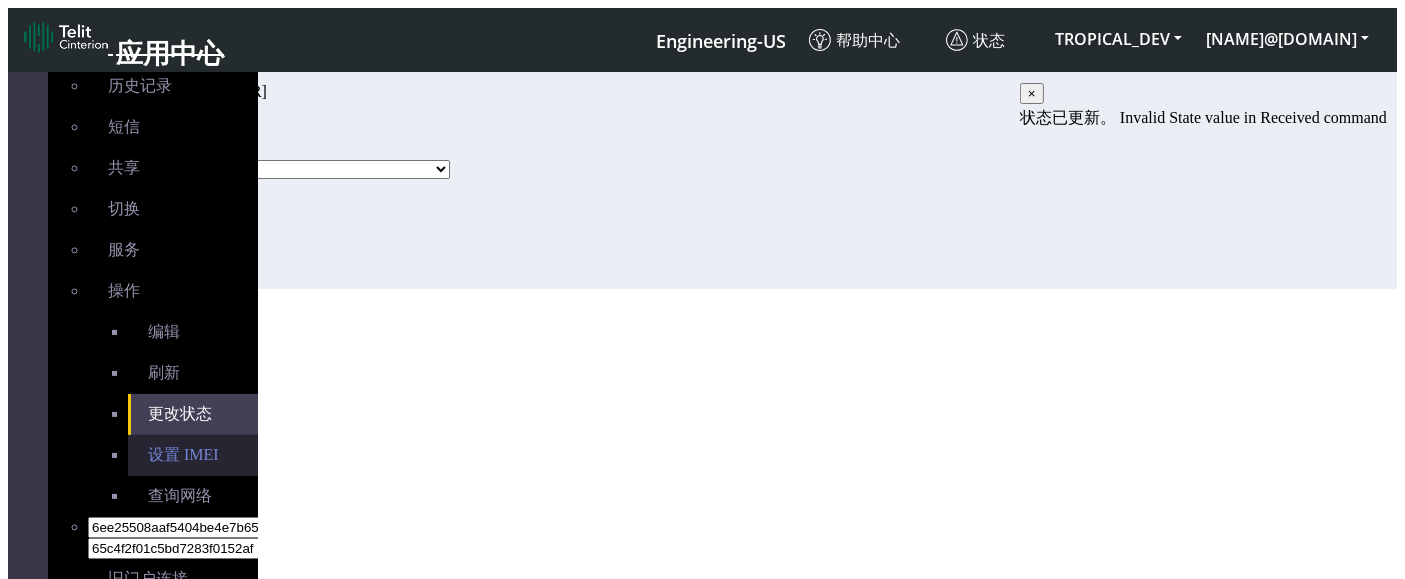 click on "设置 IMEI" at bounding box center [183, 454] 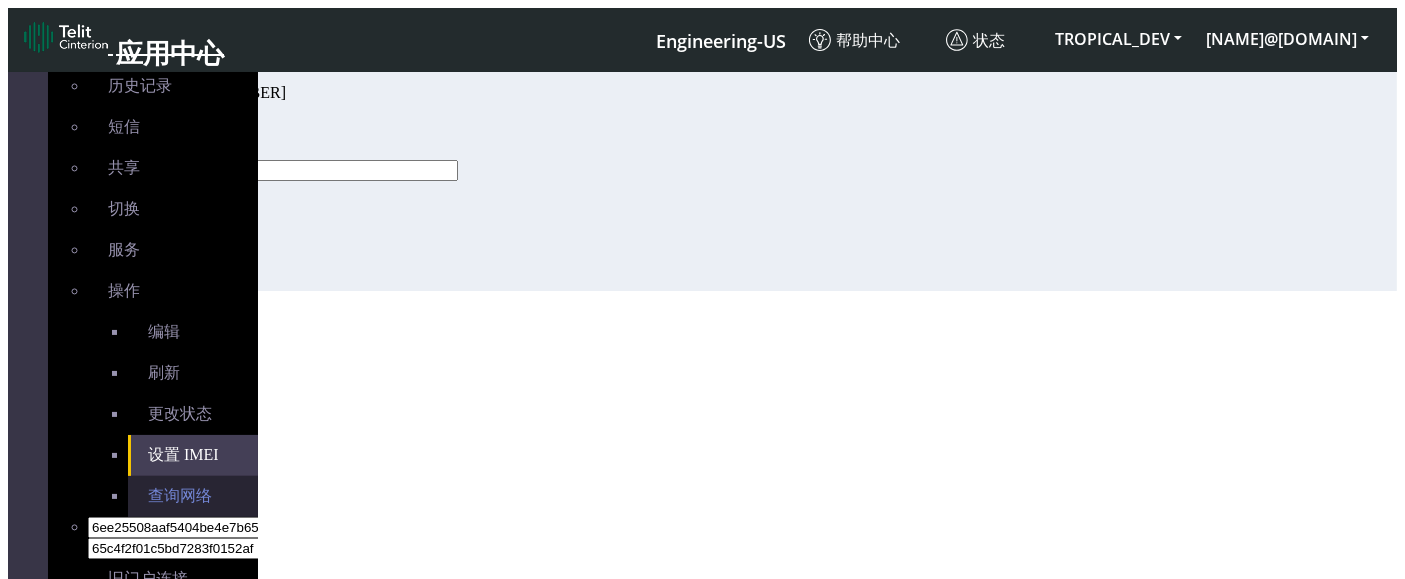 click on "查询网络" at bounding box center [193, 496] 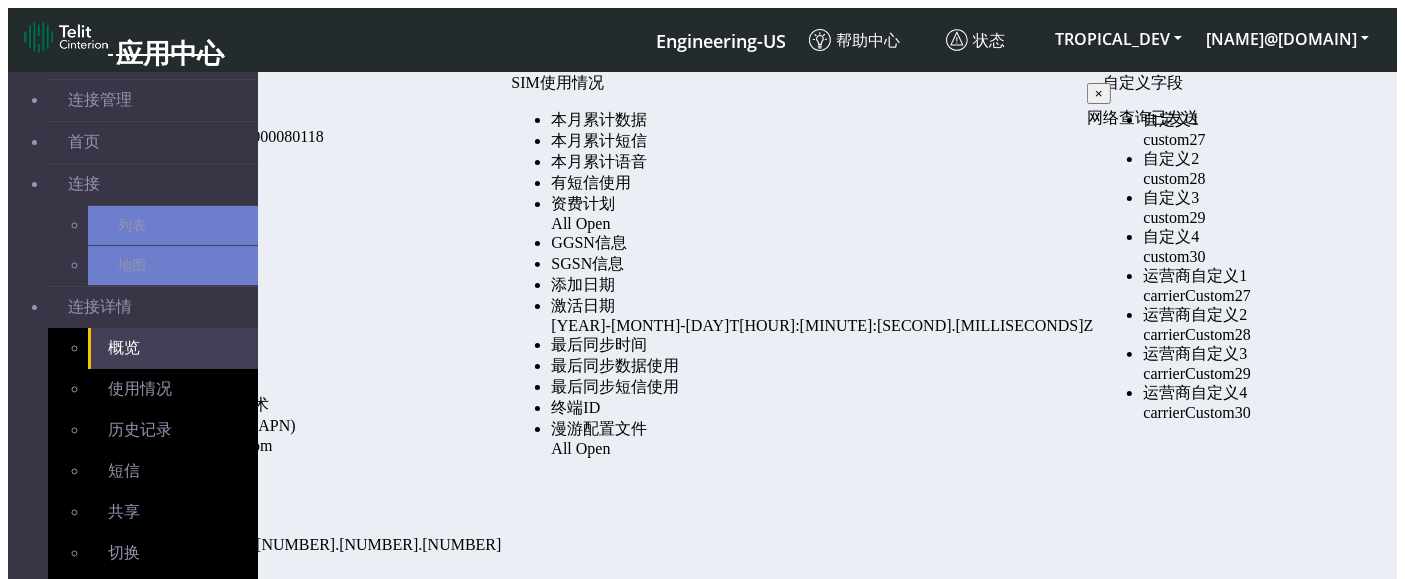 scroll, scrollTop: 62, scrollLeft: 0, axis: vertical 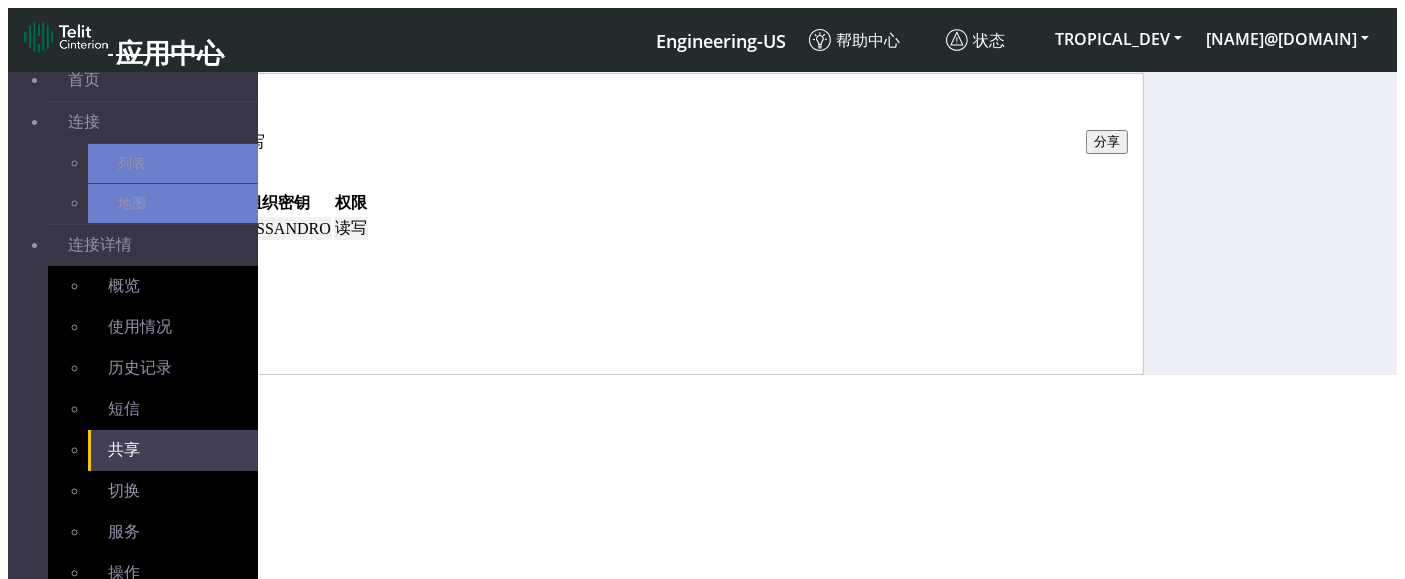 click on "历史记录" at bounding box center (218, 103) 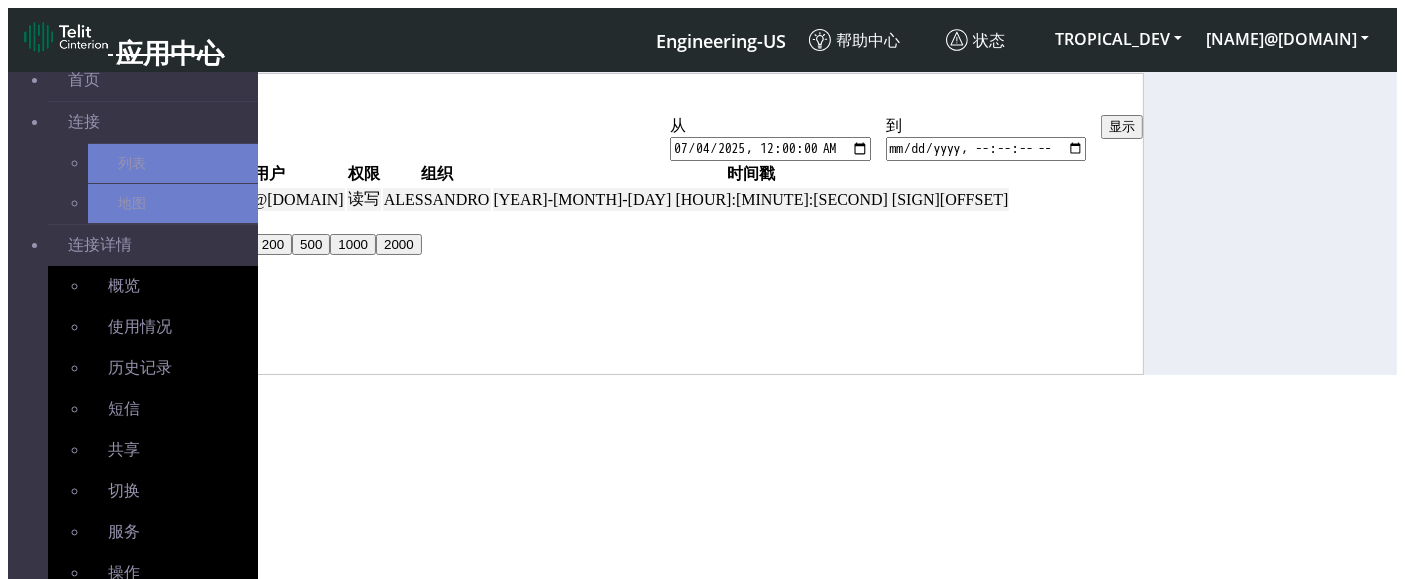 click on "share" 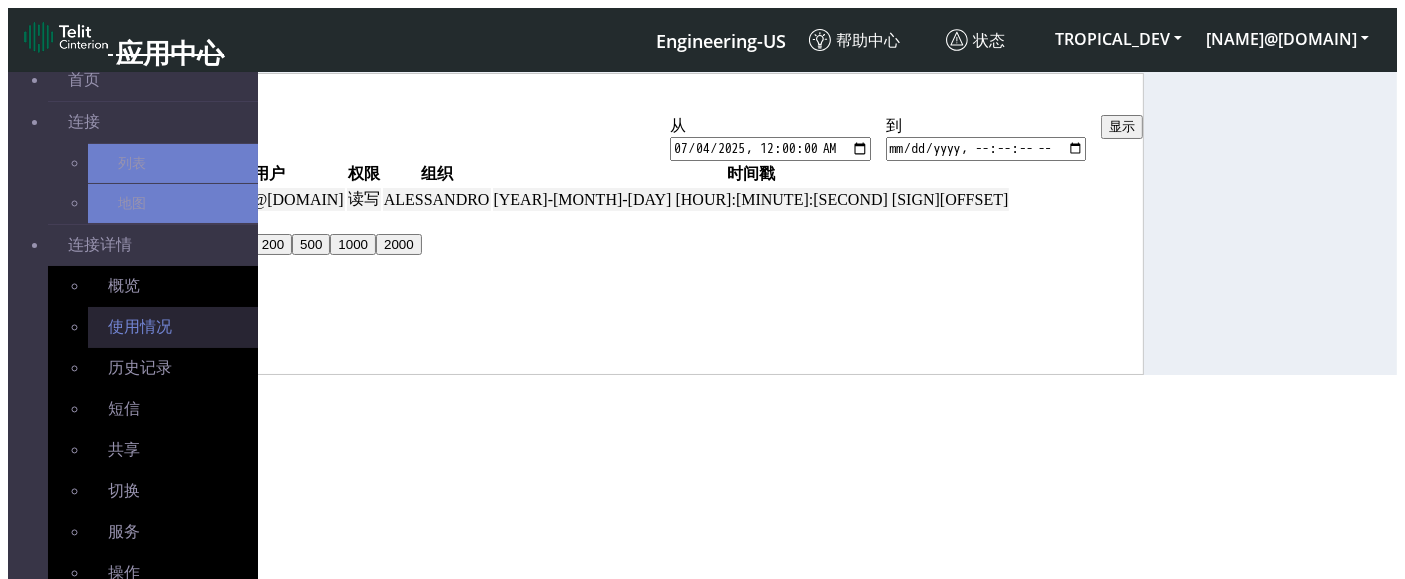 click on "使用情况" at bounding box center [173, 327] 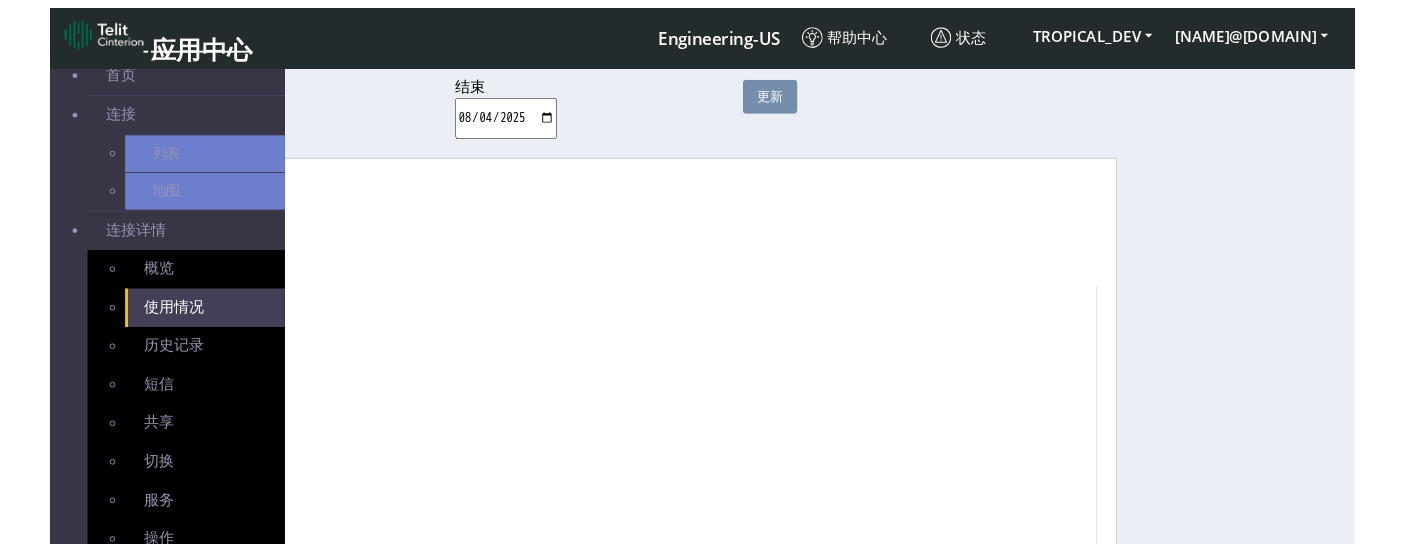 scroll, scrollTop: 0, scrollLeft: 0, axis: both 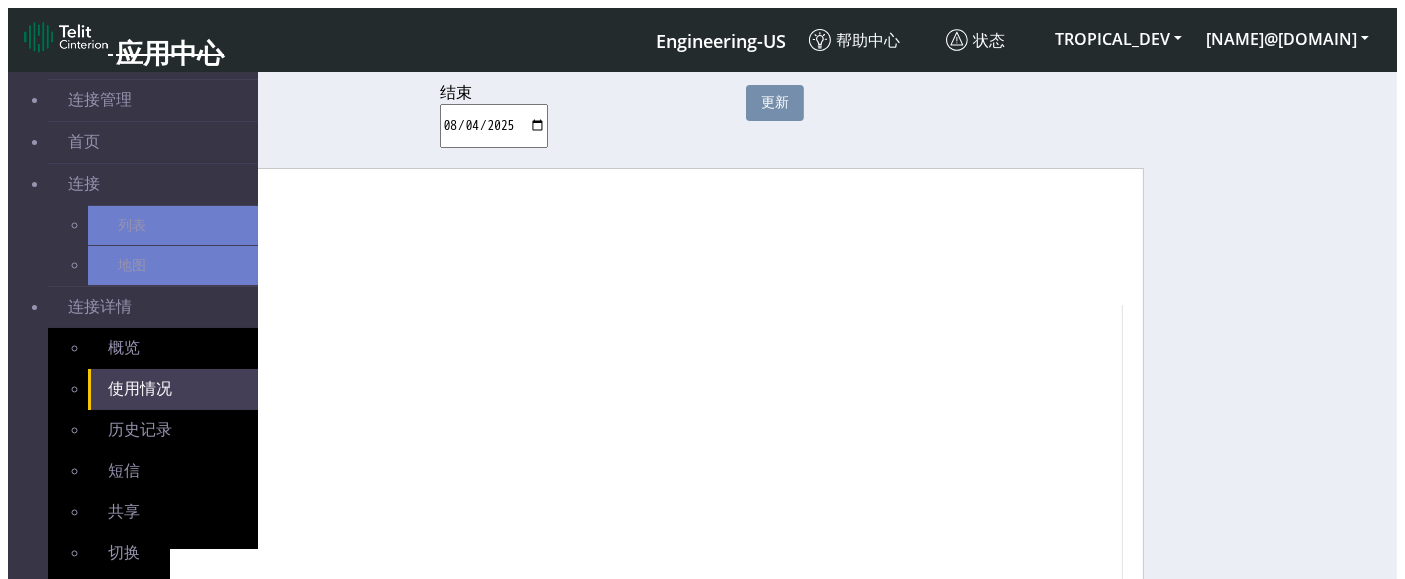 click on "短信" at bounding box center (202, 198) 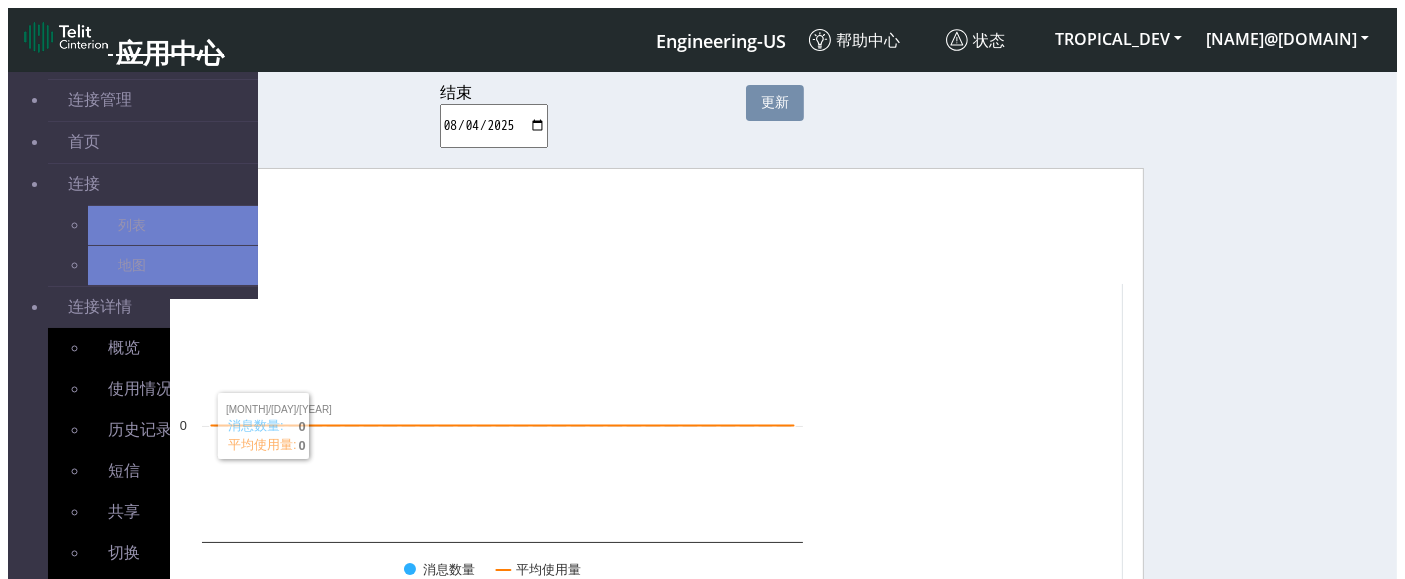 click on "数据" at bounding box center [170, 198] 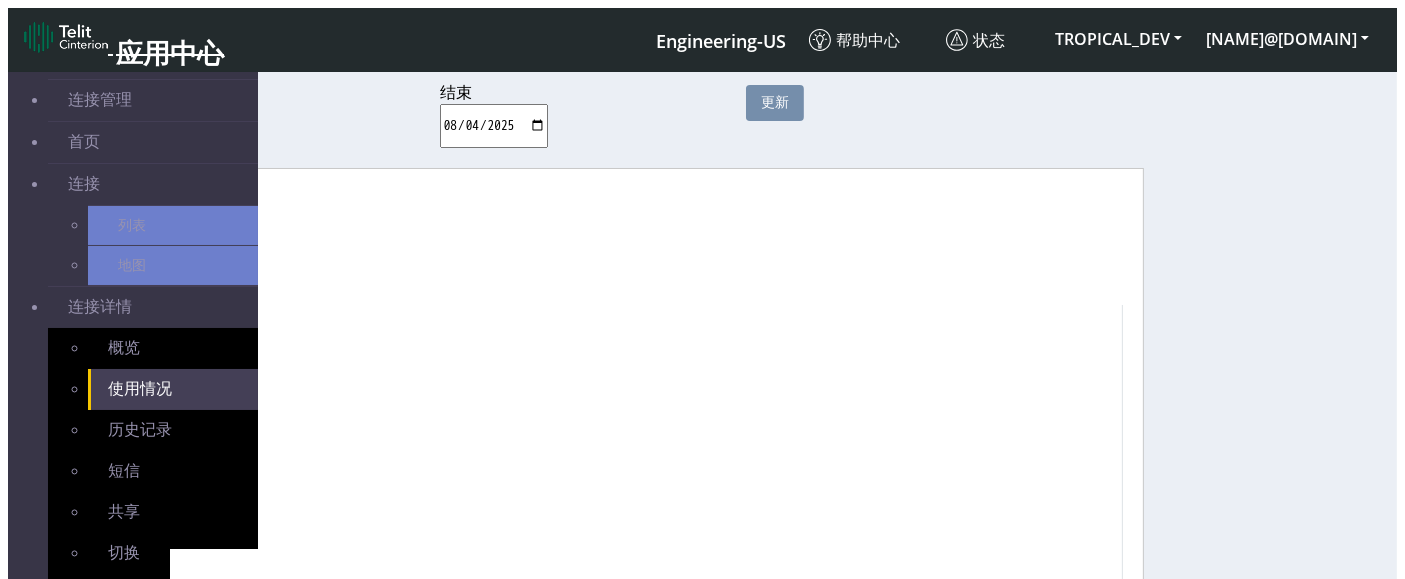 click on "半径" at bounding box center (210, 256) 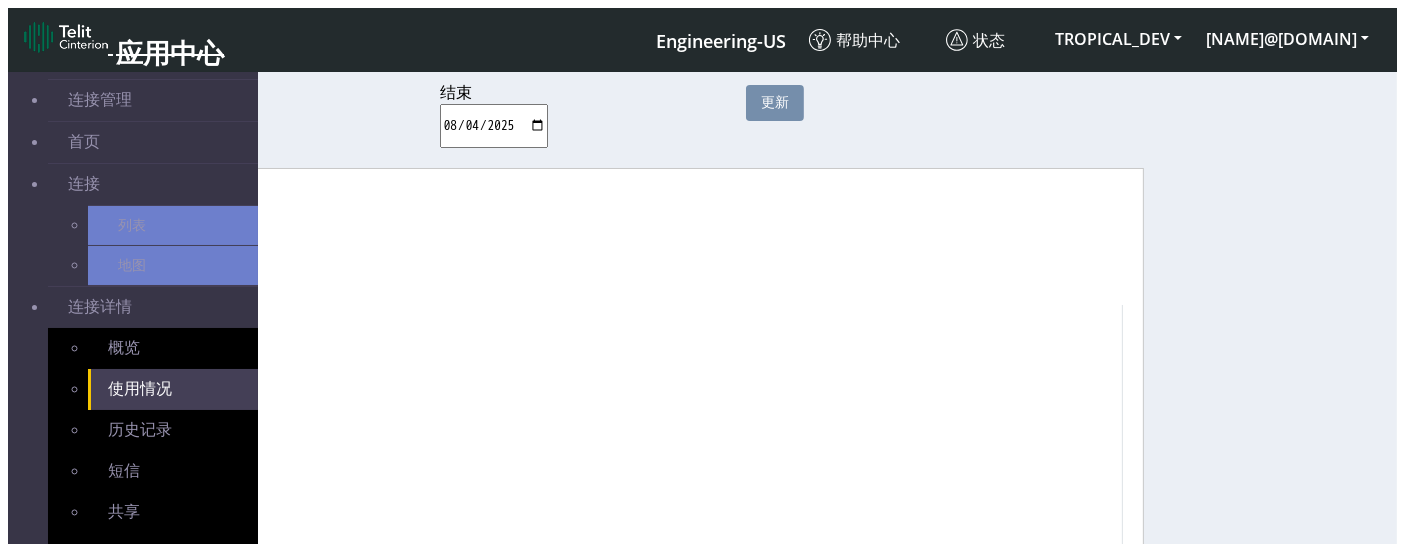 click on "无数据" at bounding box center (440, 931) 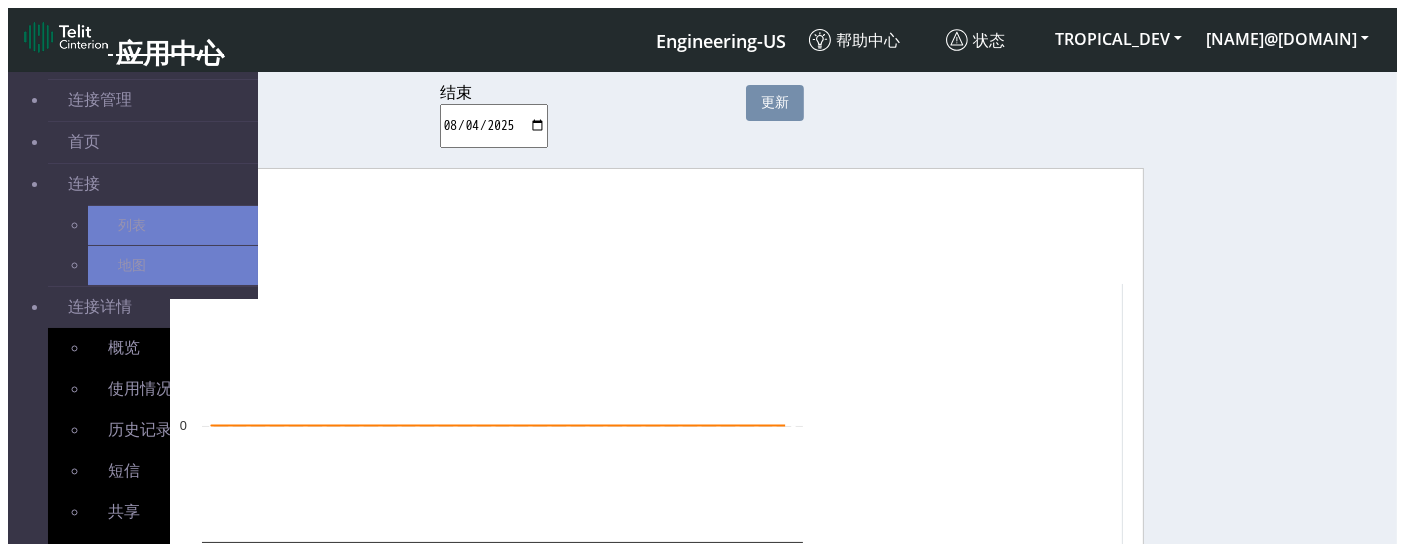 click on "表格" at bounding box center (210, 256) 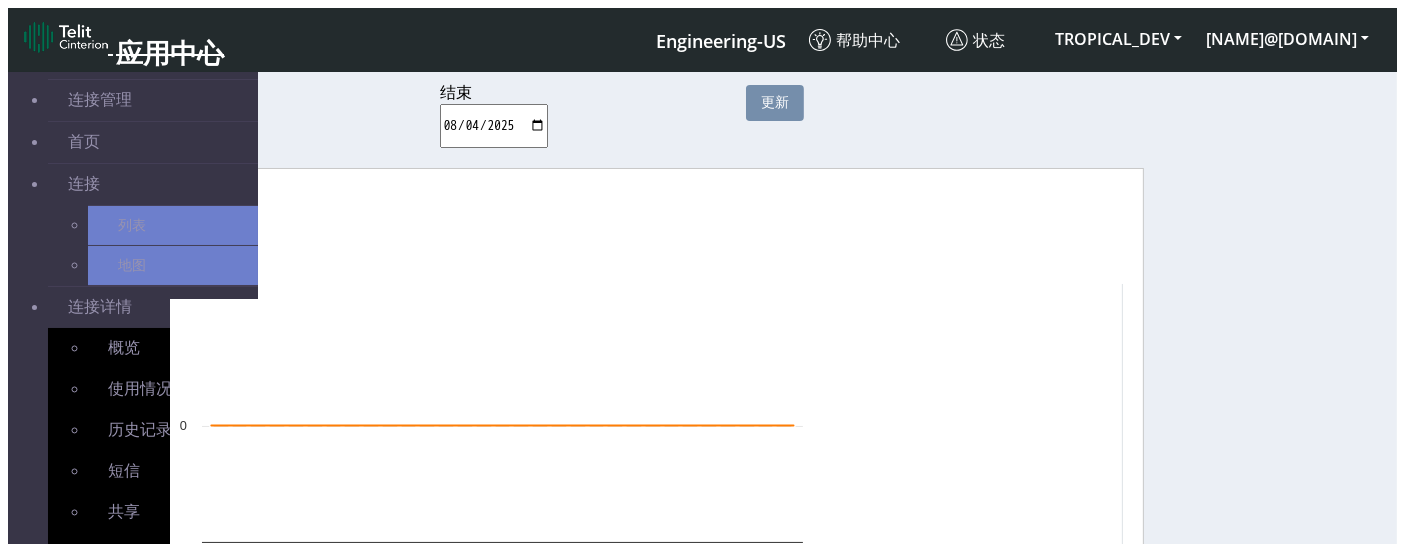 click on "语音" at bounding box center (234, 198) 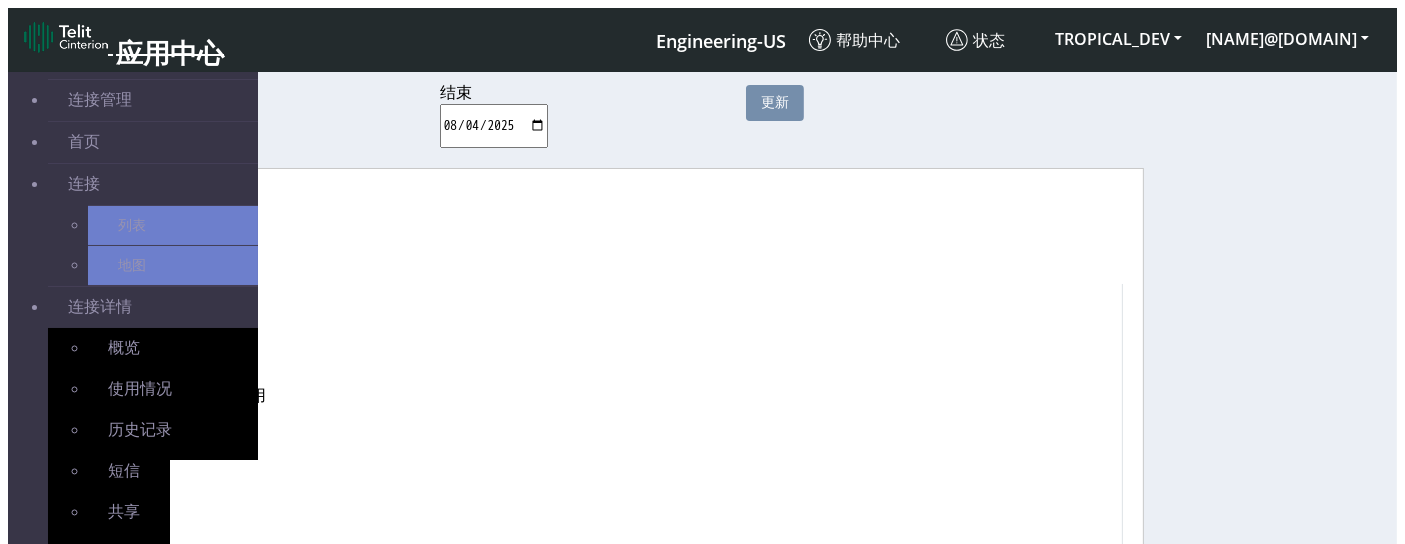 click on "0 second" at bounding box center [310, 361] 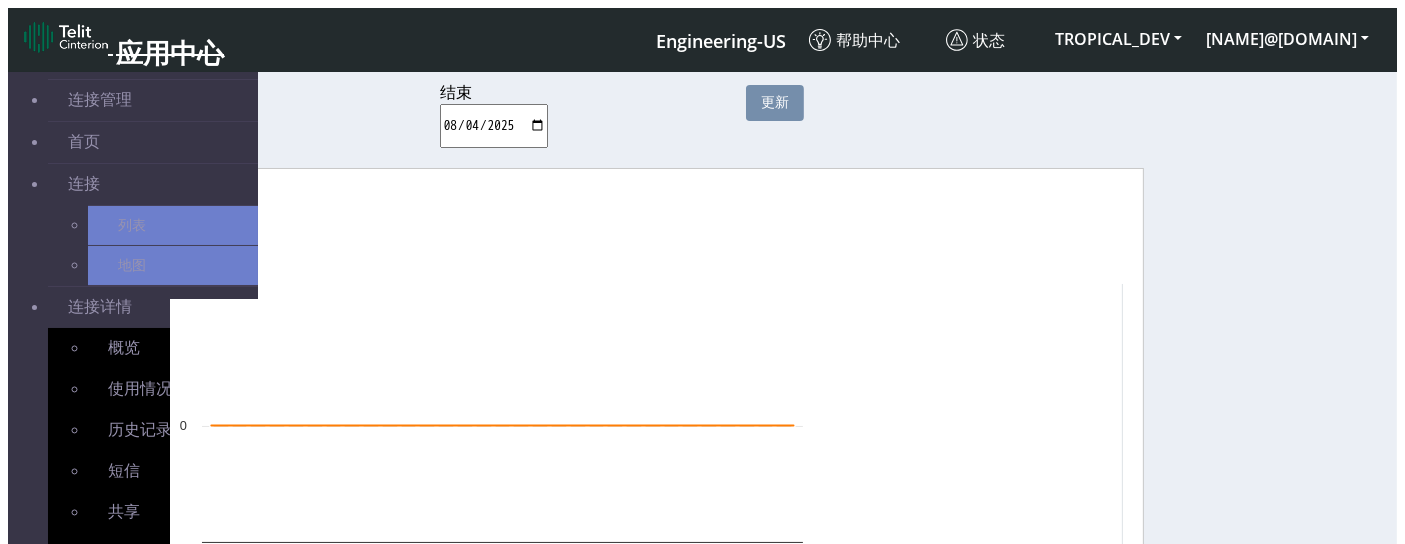 click on "数据" at bounding box center [170, 198] 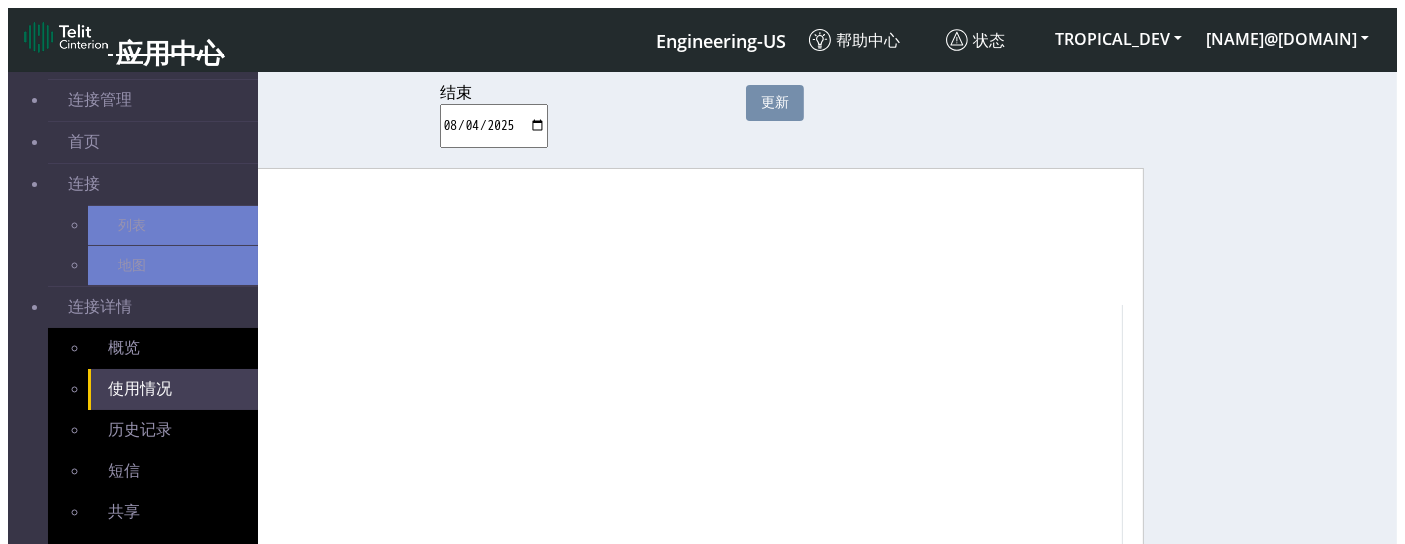 click on "语音" at bounding box center [234, 198] 